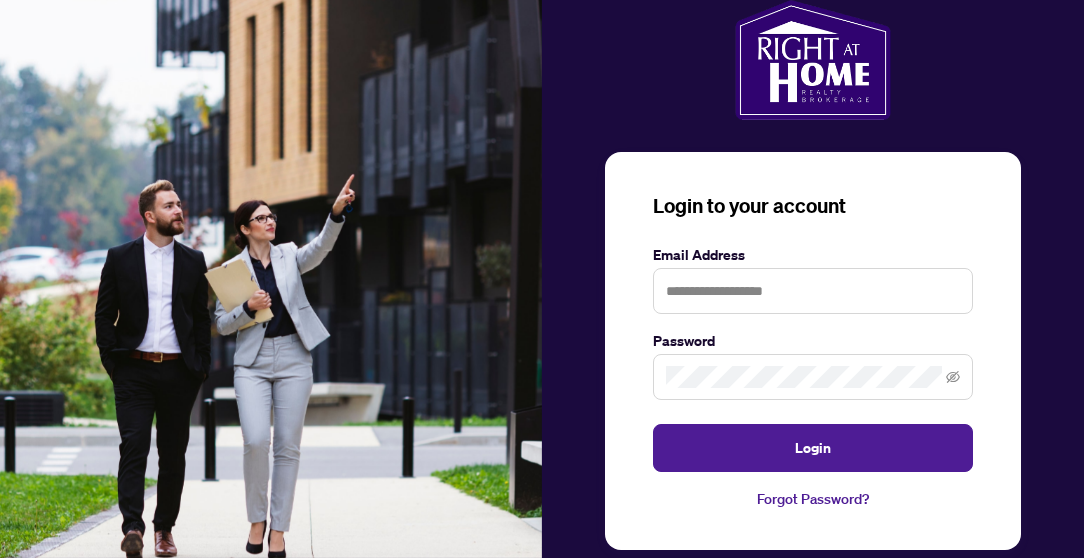 scroll, scrollTop: 0, scrollLeft: 0, axis: both 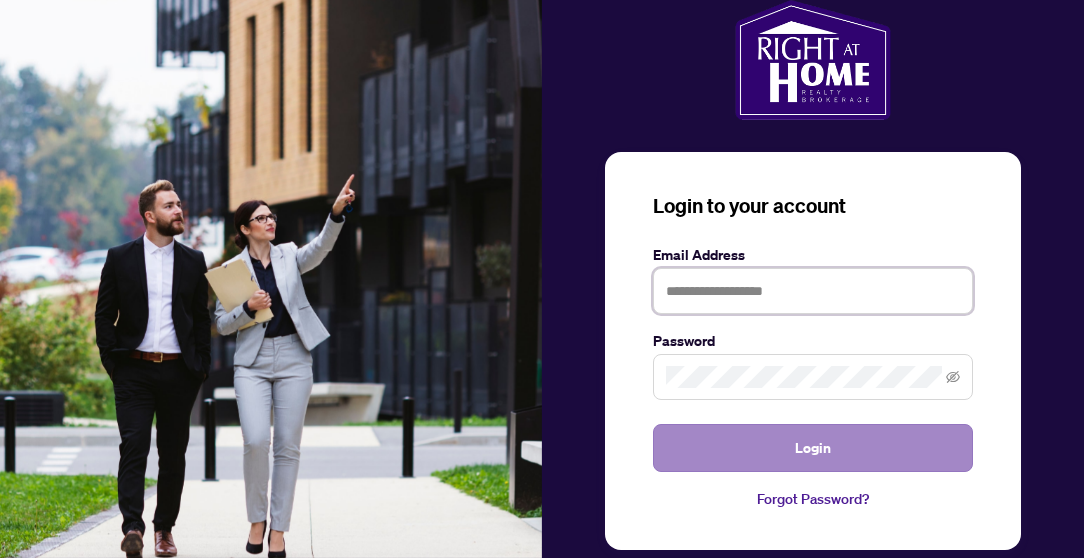type on "**********" 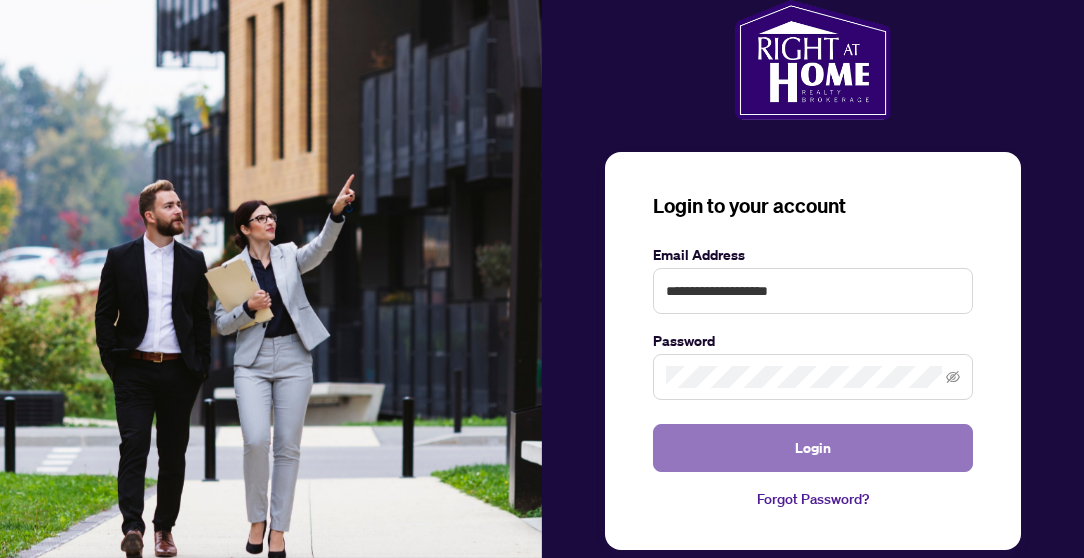 click on "Login" at bounding box center (813, 448) 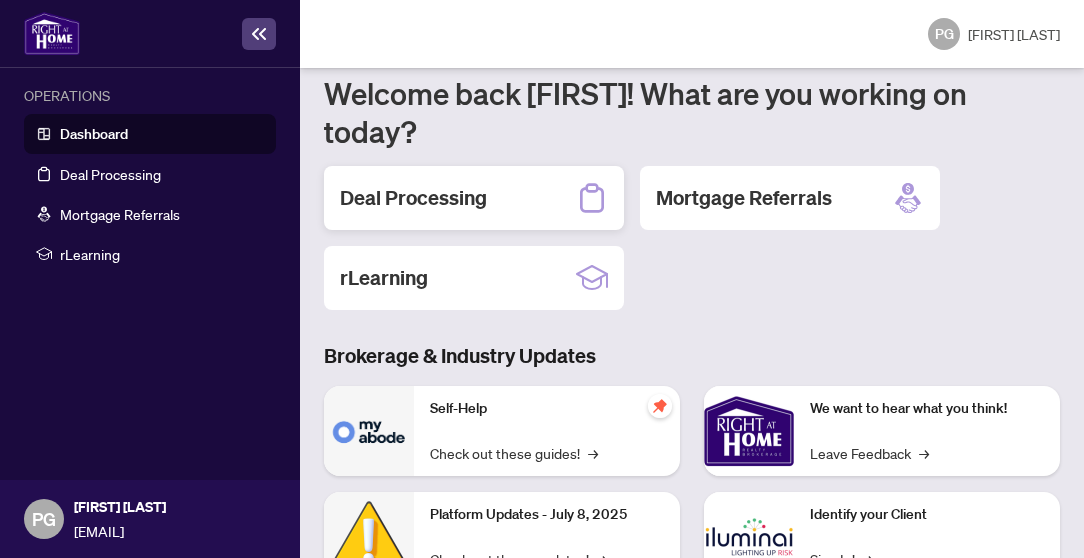 scroll, scrollTop: 102, scrollLeft: 0, axis: vertical 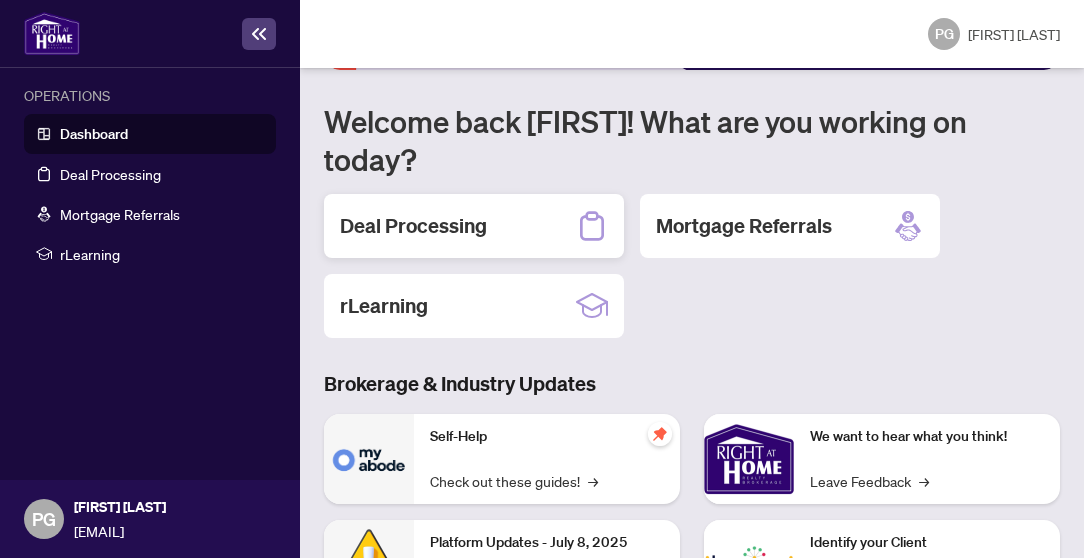 click on "Deal Processing" at bounding box center (413, 226) 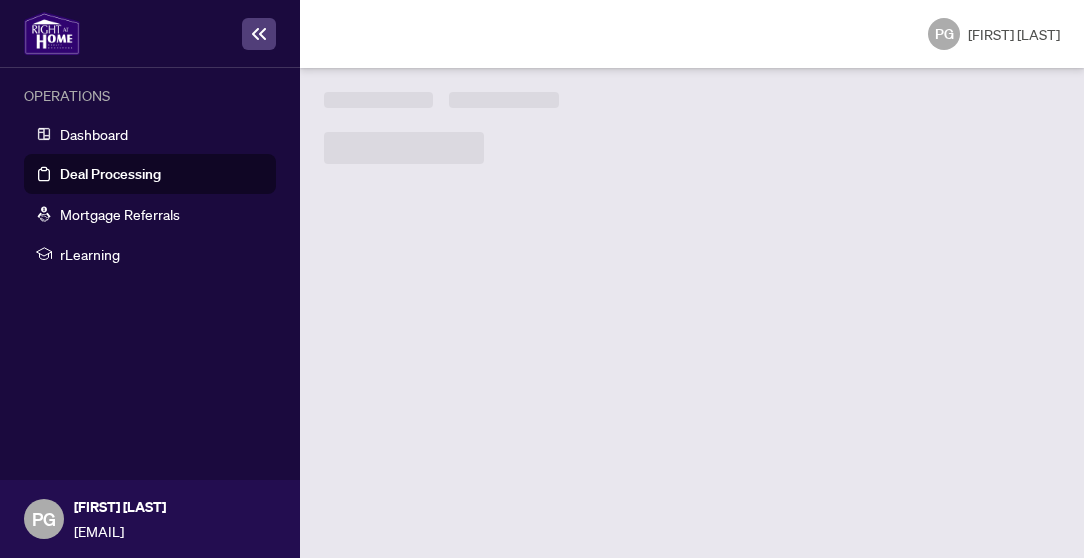scroll, scrollTop: 0, scrollLeft: 0, axis: both 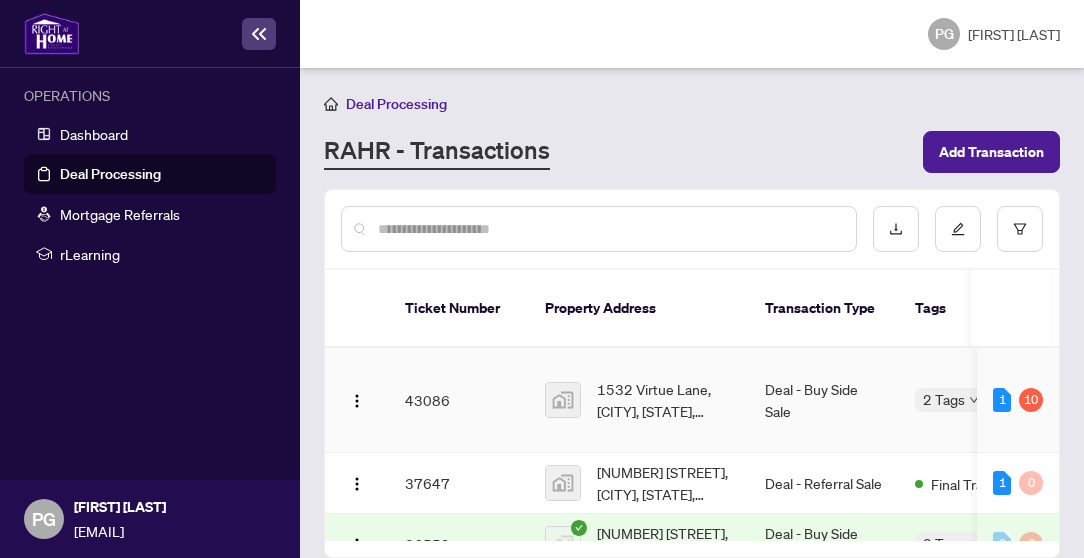 click on "43086" at bounding box center [459, 400] 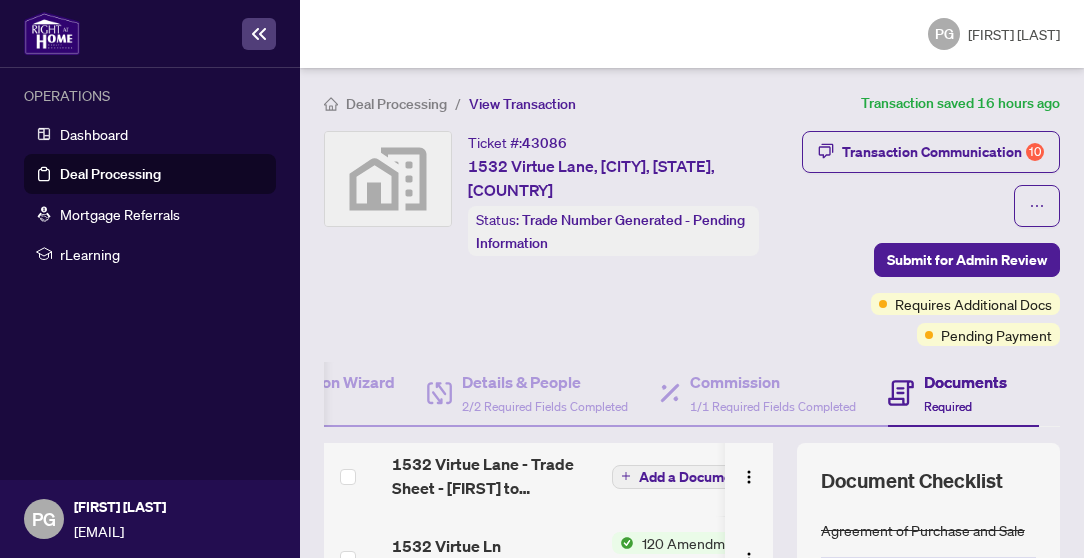 scroll, scrollTop: 154, scrollLeft: 0, axis: vertical 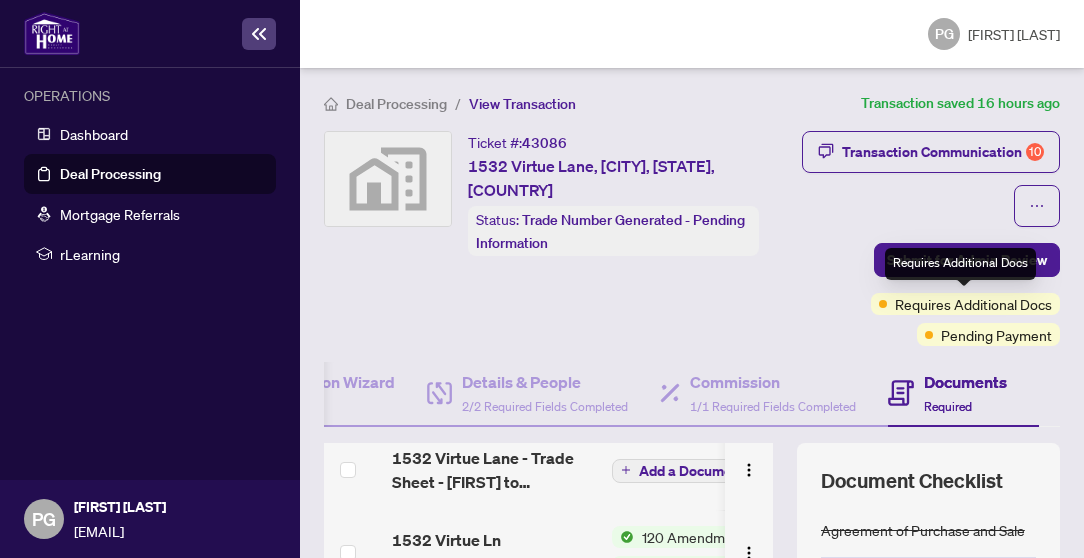 click on "Requires Additional Docs" at bounding box center [973, 304] 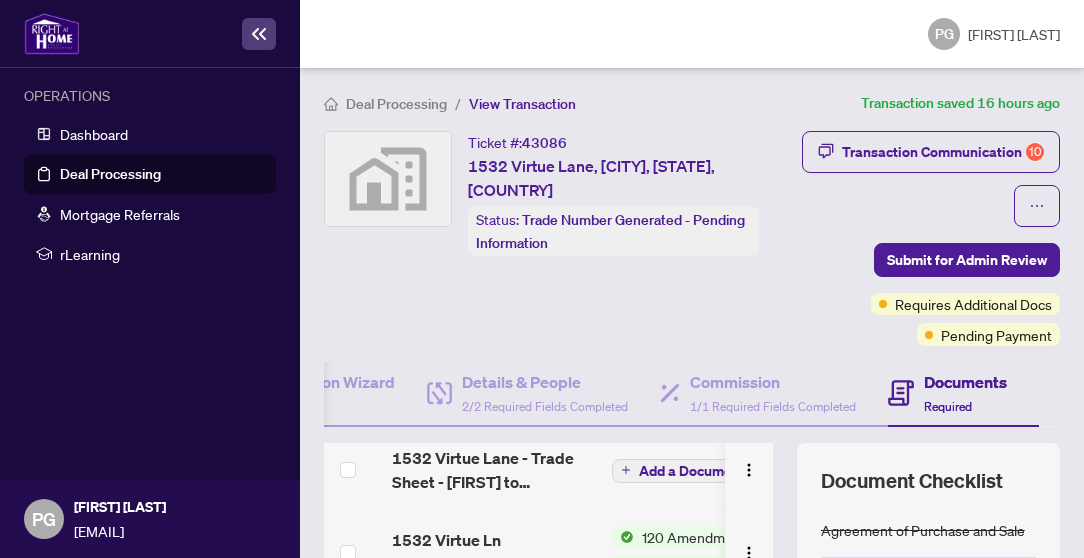 click on "Documents" at bounding box center [965, 382] 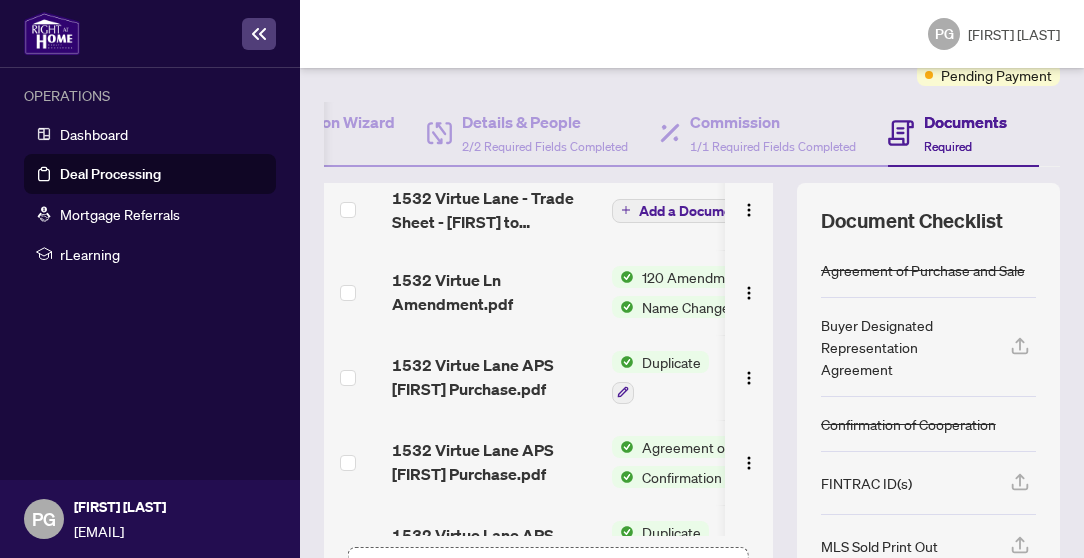 scroll, scrollTop: 262, scrollLeft: 0, axis: vertical 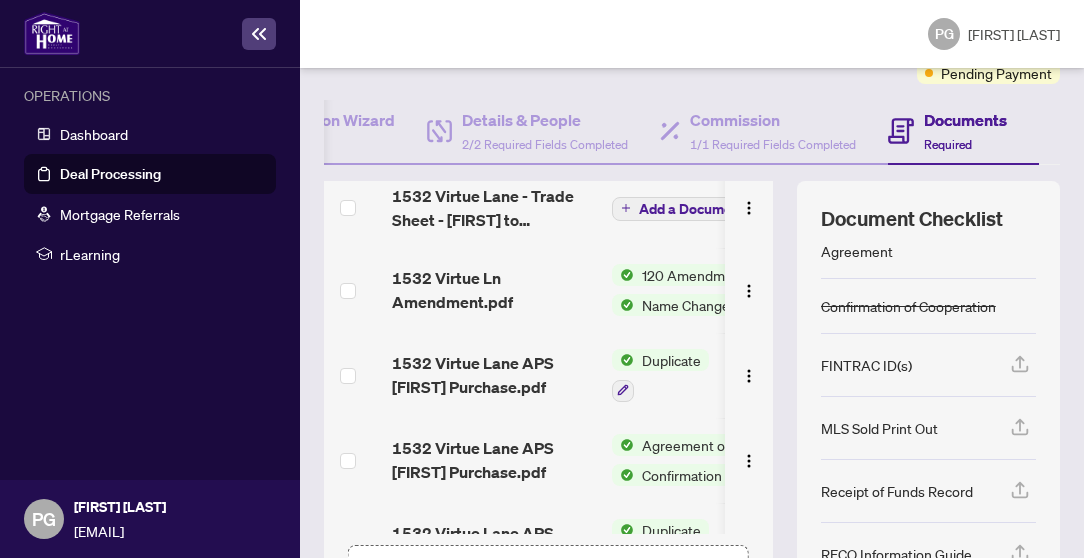 click on "MLS Sold Print Out" at bounding box center (879, 428) 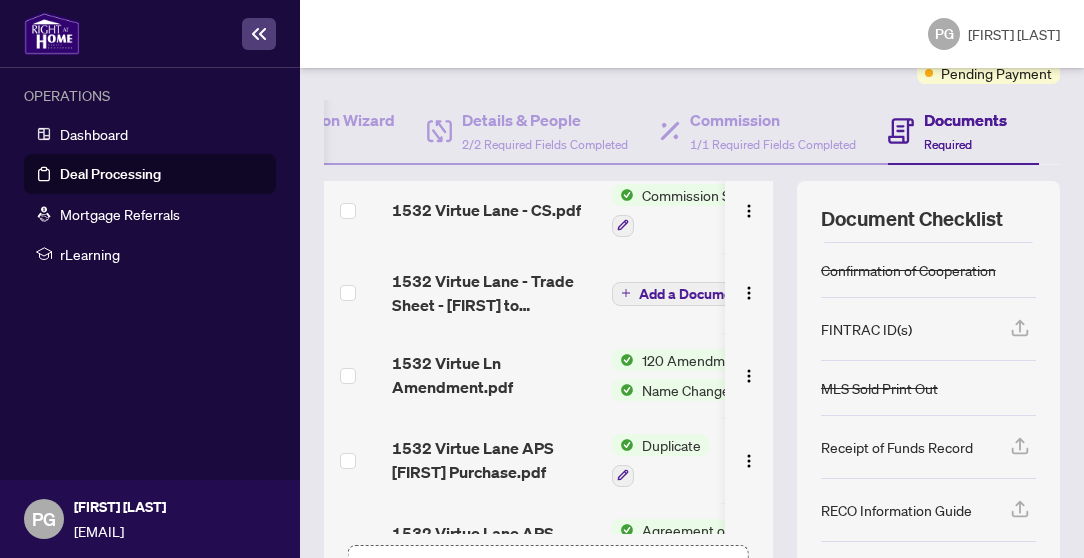 scroll, scrollTop: 156, scrollLeft: 0, axis: vertical 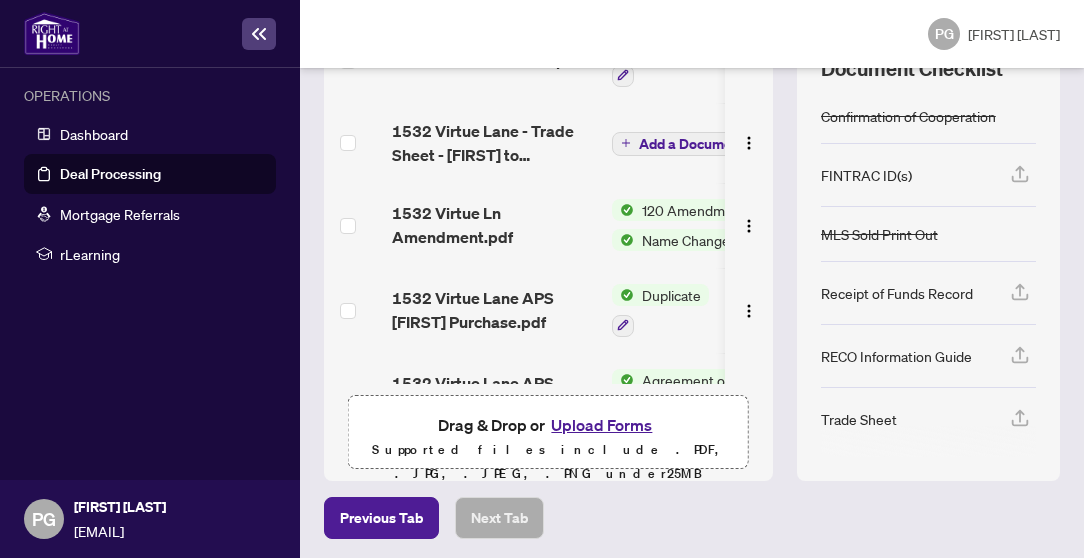click 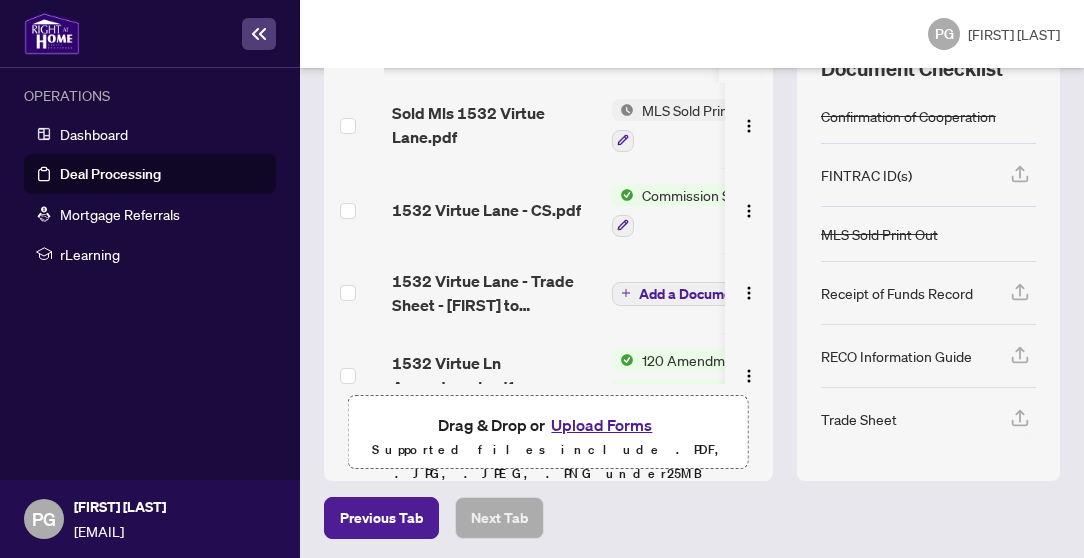 scroll, scrollTop: 0, scrollLeft: 0, axis: both 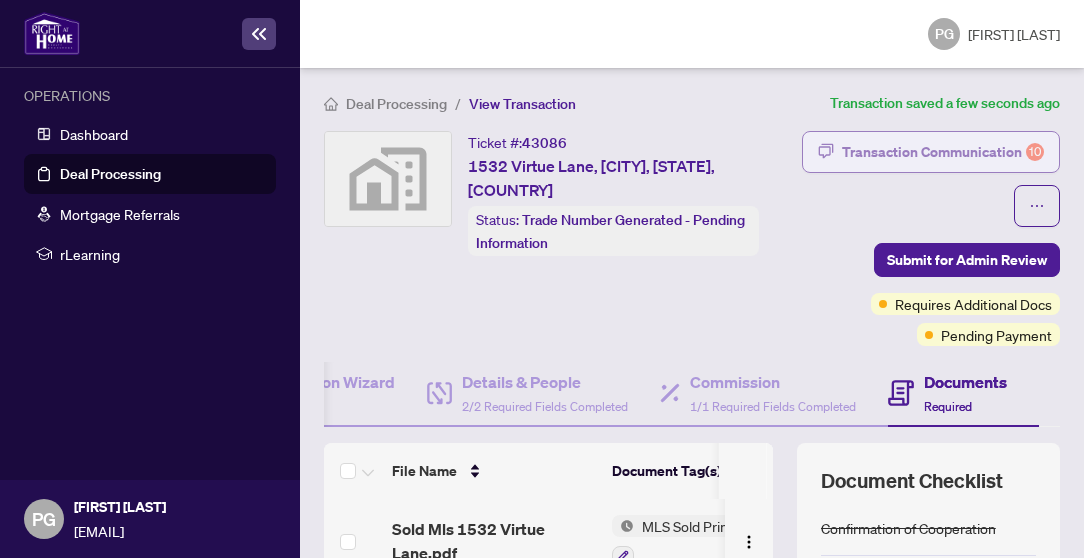 click on "Transaction Communication 10" at bounding box center (943, 152) 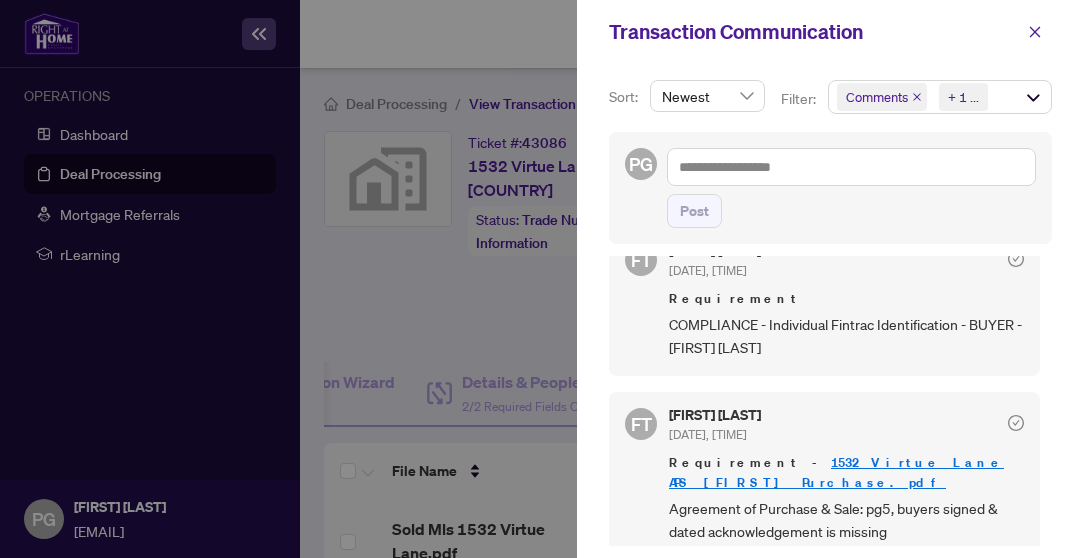scroll, scrollTop: 1752, scrollLeft: 0, axis: vertical 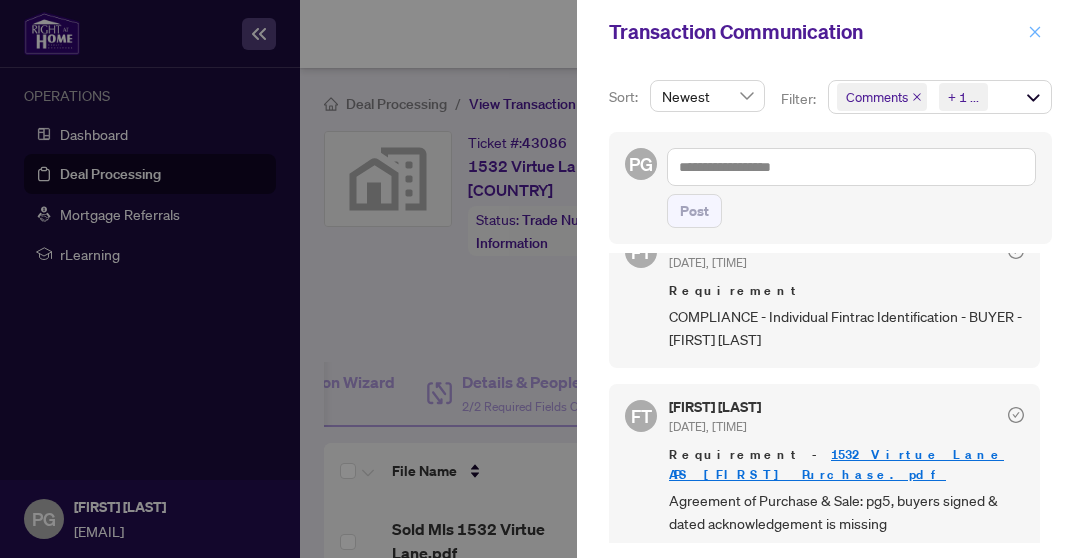 click 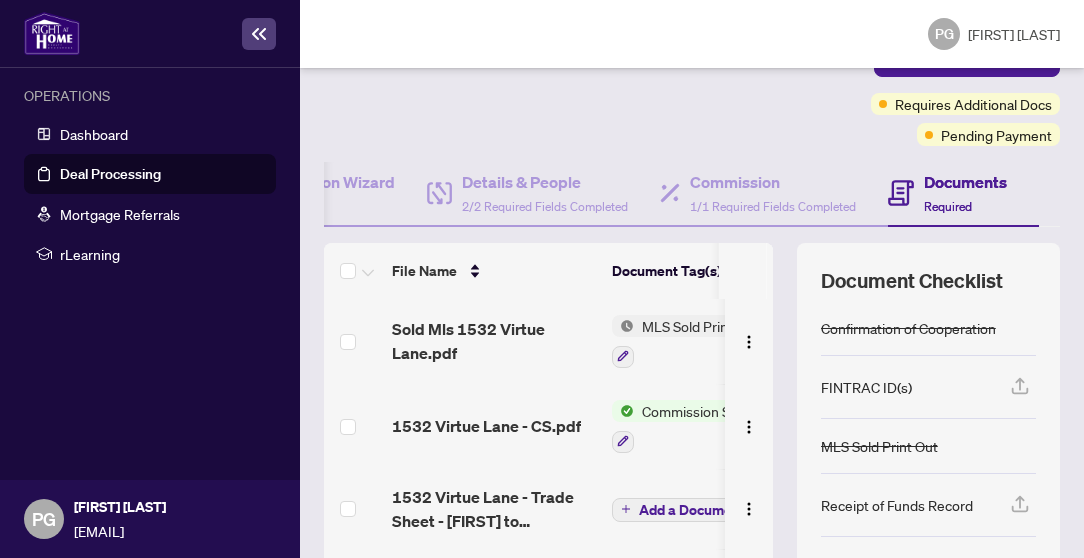 scroll, scrollTop: 202, scrollLeft: 0, axis: vertical 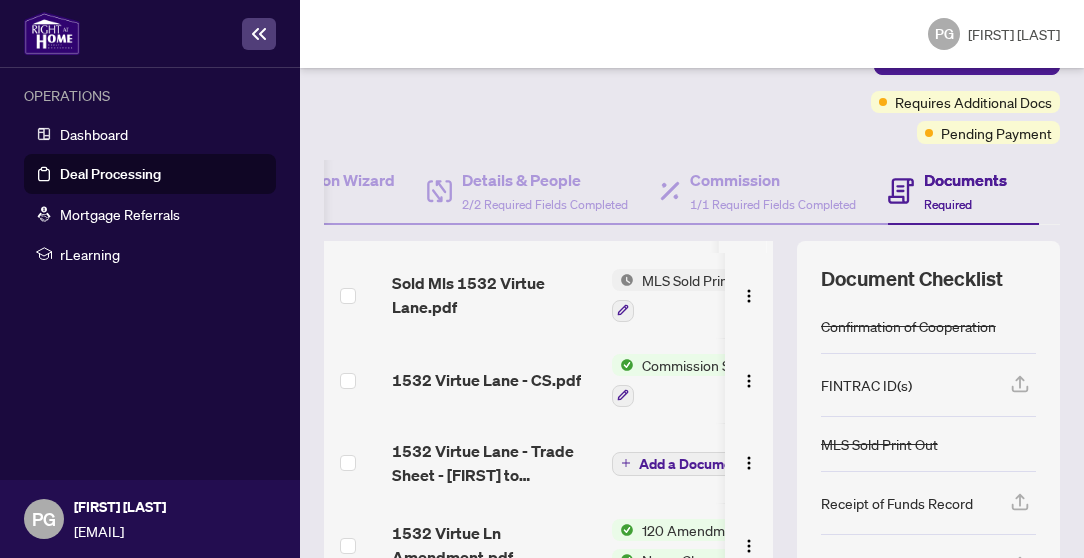 click on "Add a Document Tag" at bounding box center [705, 464] 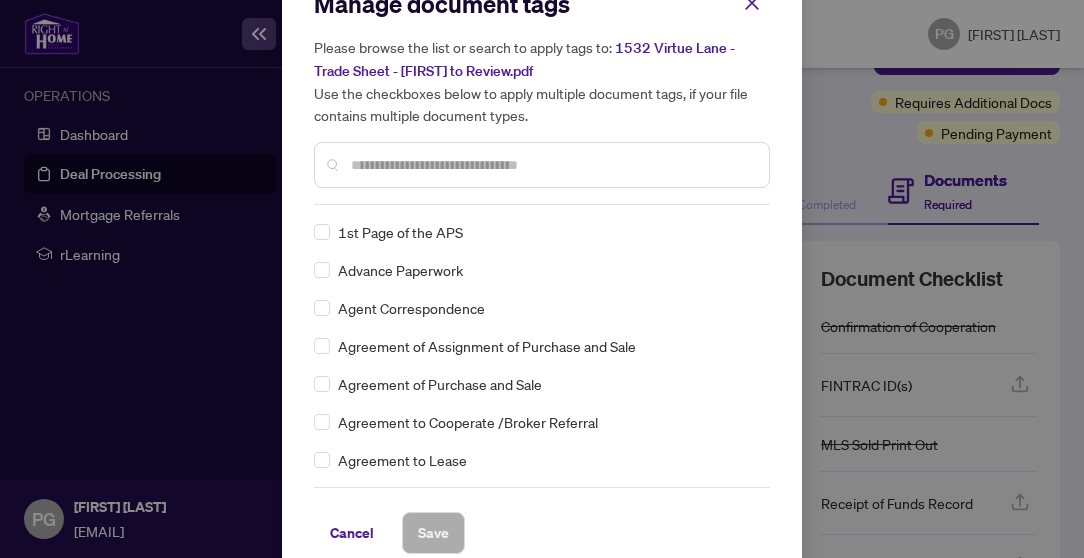 scroll, scrollTop: 43, scrollLeft: 0, axis: vertical 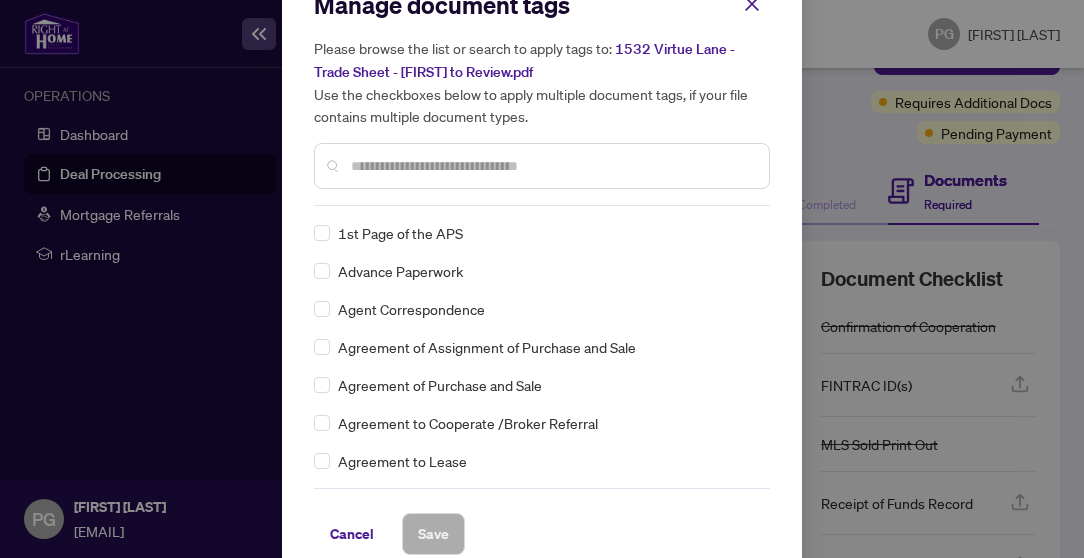 click on "1532 Virtue Lane - Trade Sheet - [FIRST] to Review.pdf" at bounding box center [524, 60] 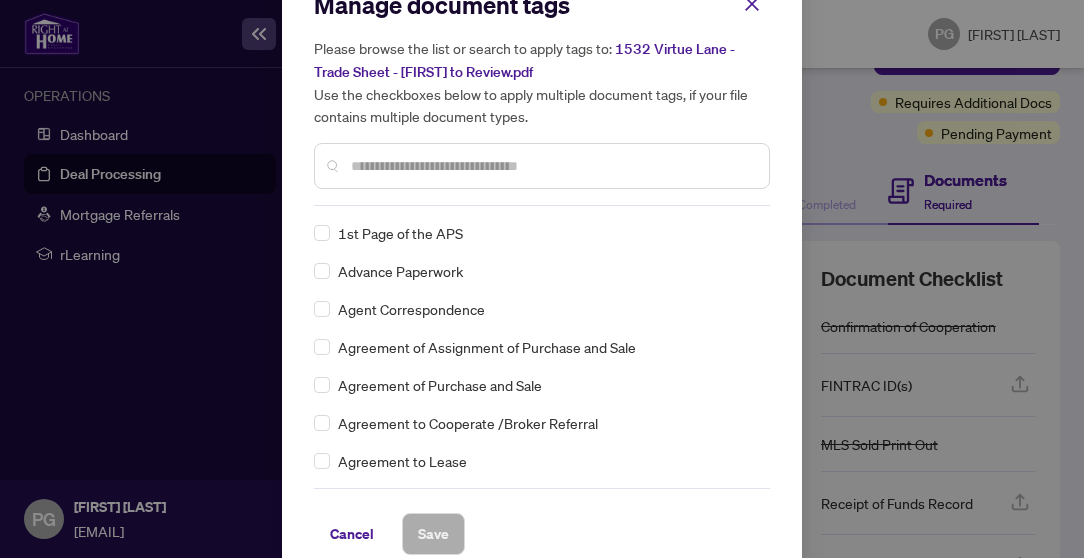 copy on "Please browse the list or search to apply tags to:   1532 Virtue Lane - Trade Sheet - [FIRST] to Review.pdf" 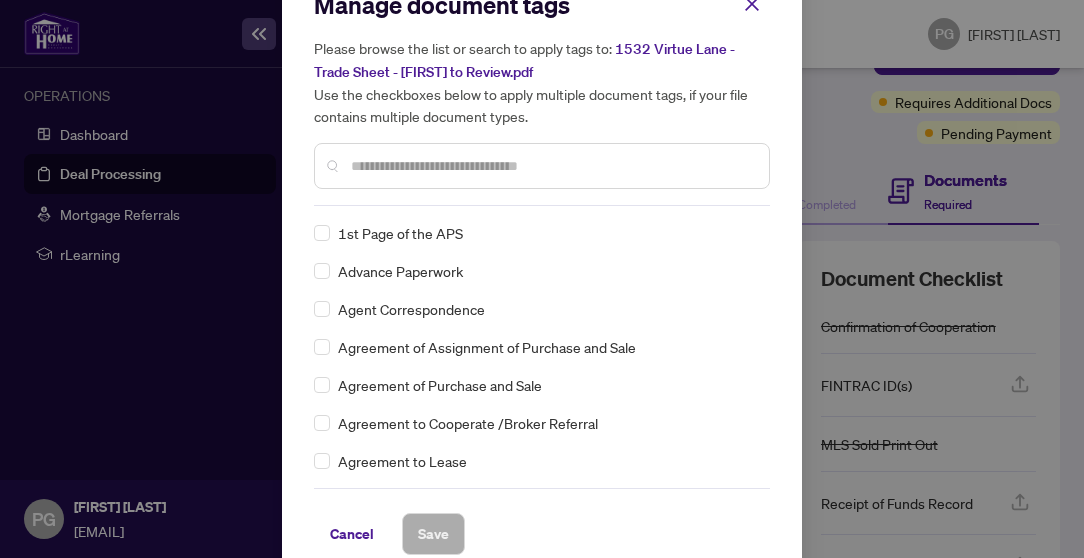 click at bounding box center [552, 166] 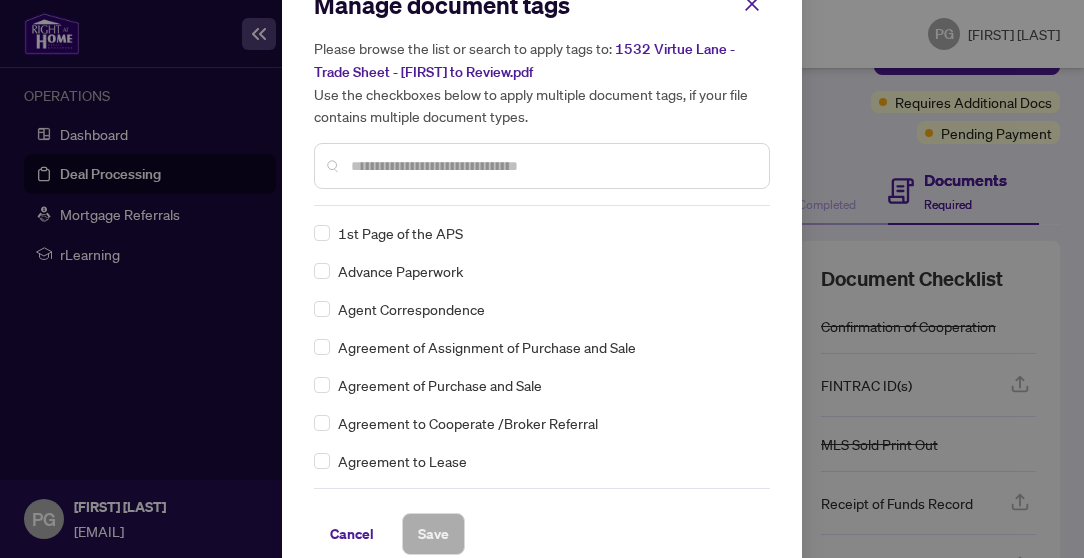 paste on "**********" 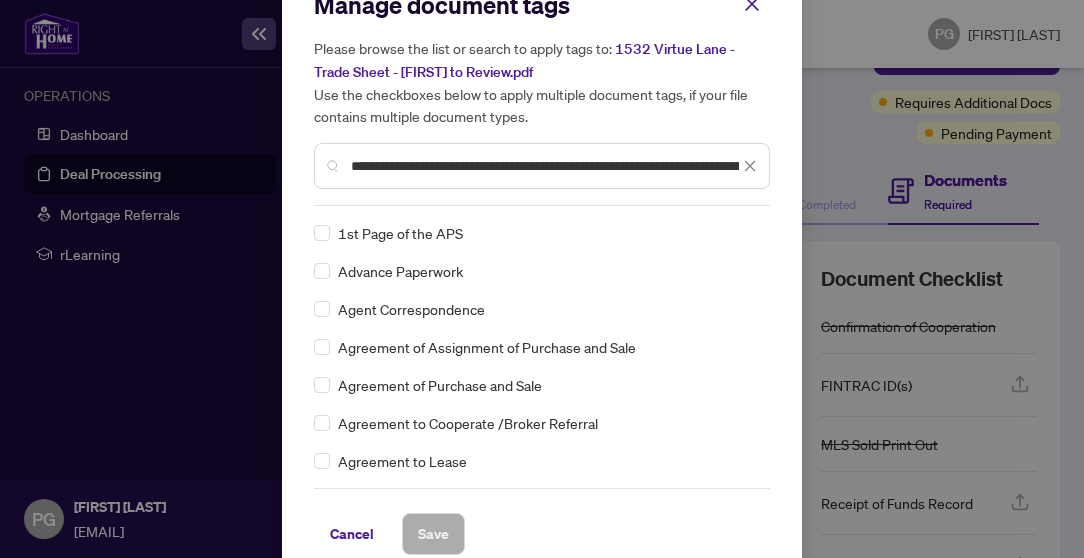 scroll, scrollTop: 0, scrollLeft: 297, axis: horizontal 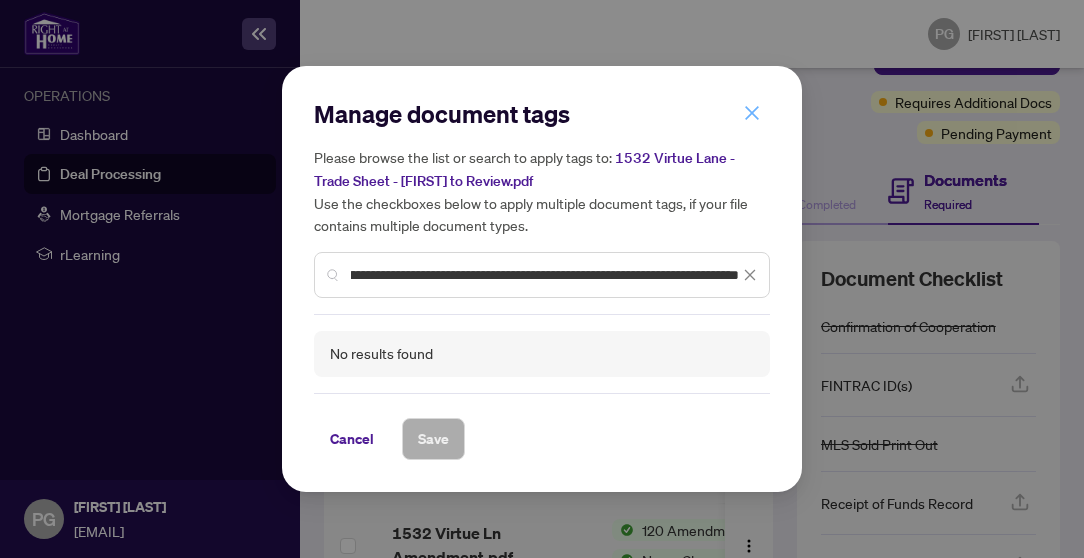 type on "**********" 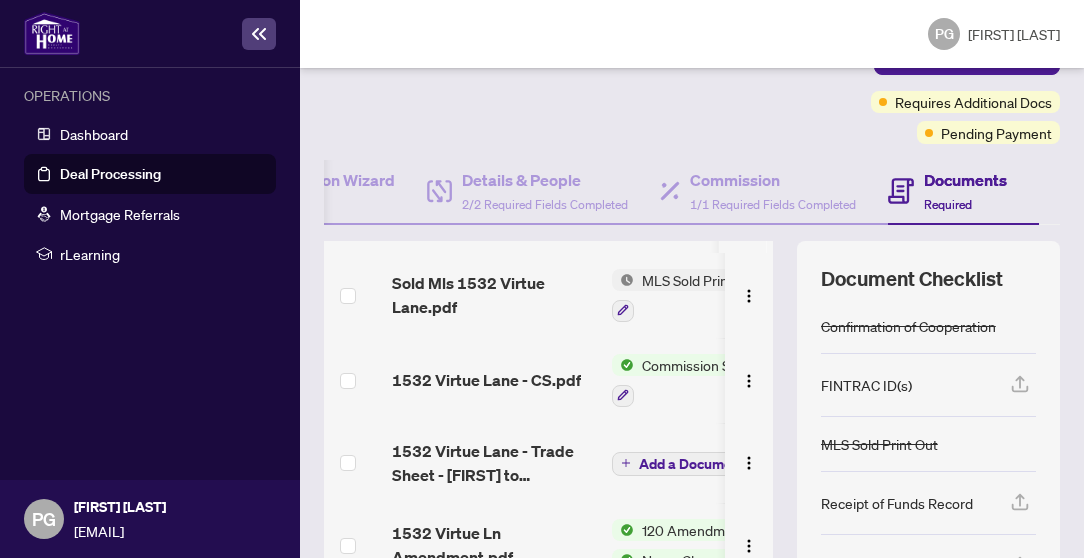 scroll, scrollTop: 0, scrollLeft: 0, axis: both 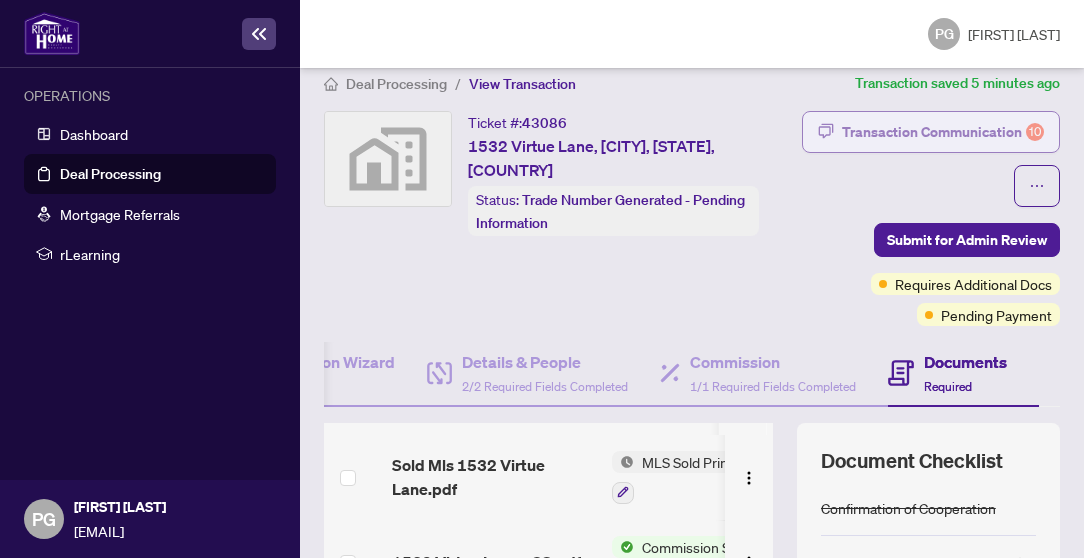 click on "Transaction Communication 10" at bounding box center (943, 132) 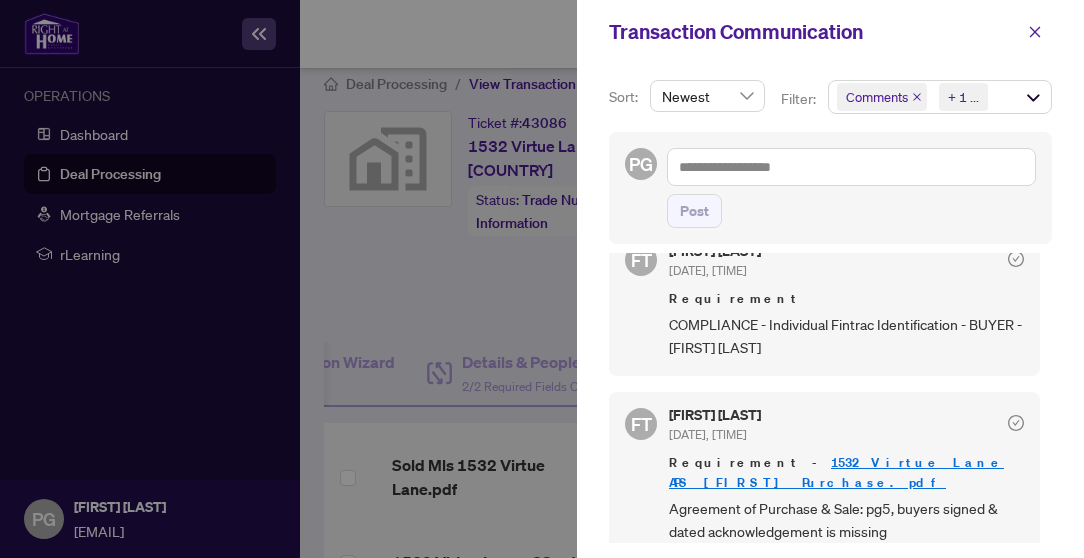 scroll, scrollTop: 1752, scrollLeft: 0, axis: vertical 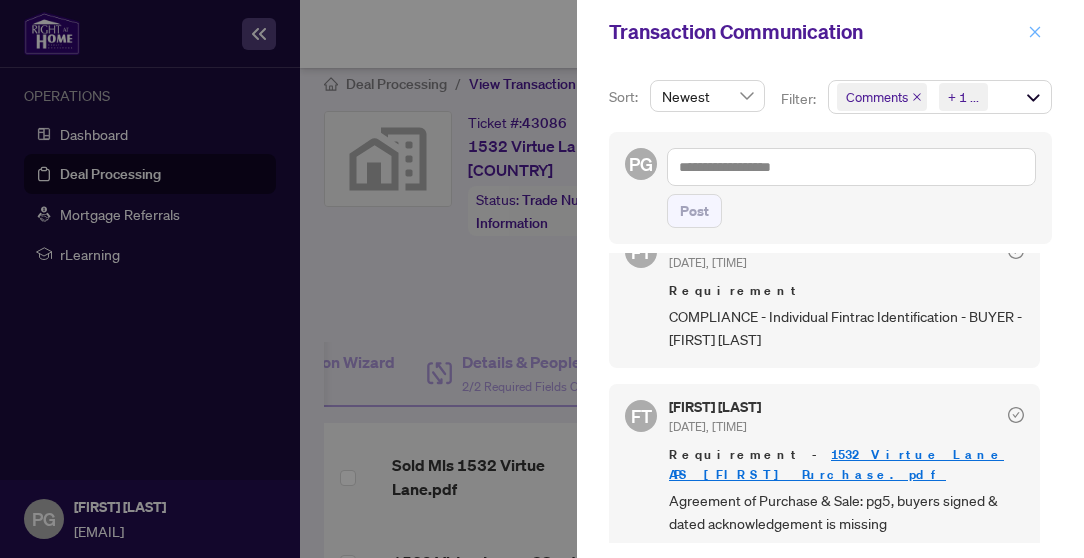 click 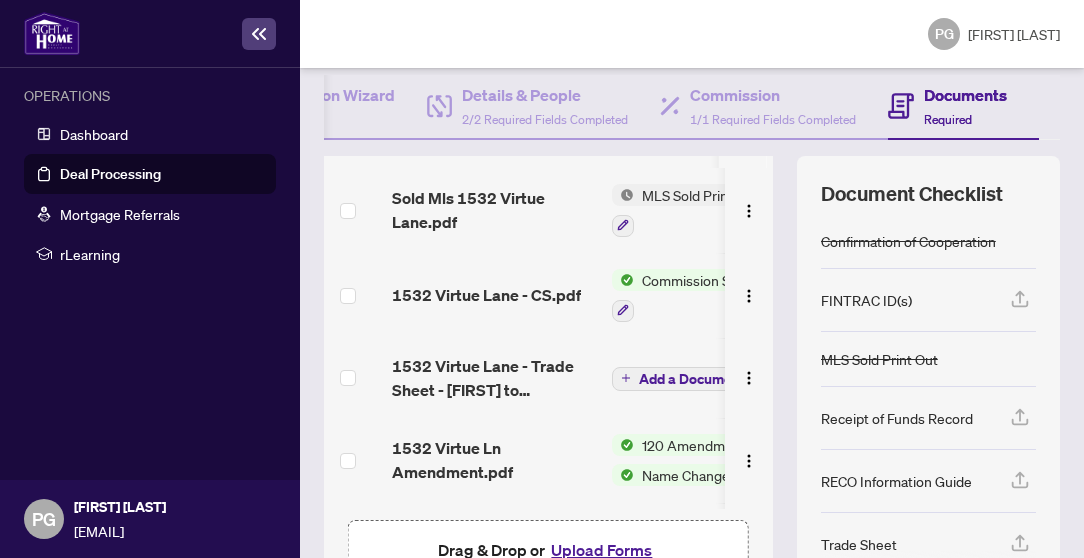 scroll, scrollTop: 289, scrollLeft: 0, axis: vertical 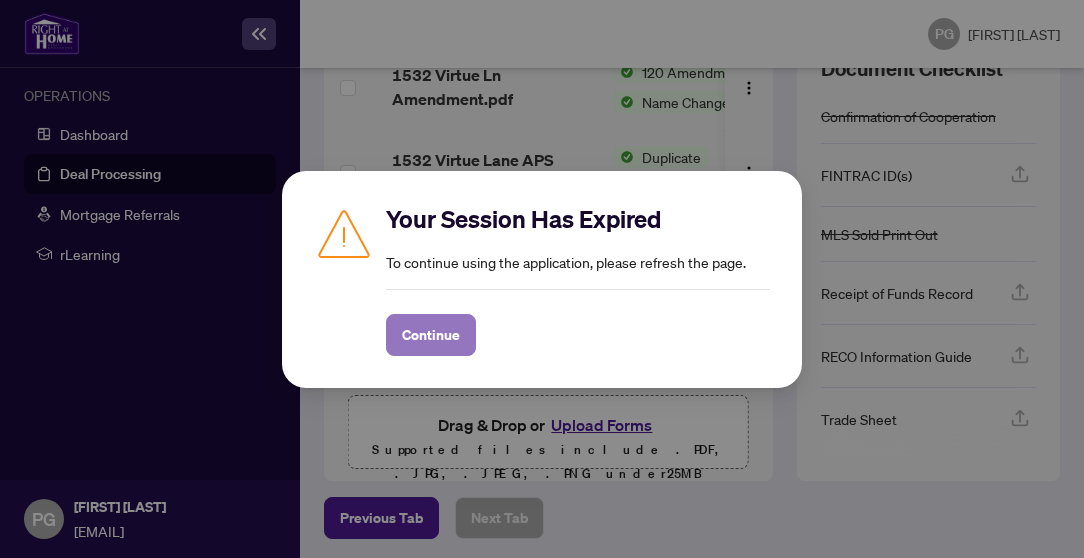 click on "Continue" at bounding box center (431, 335) 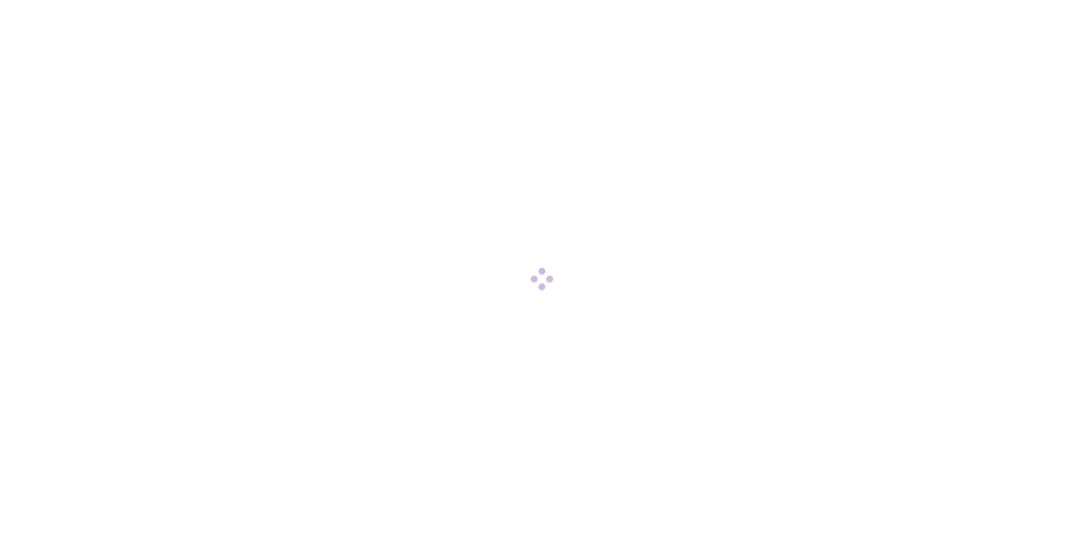 scroll, scrollTop: 0, scrollLeft: 0, axis: both 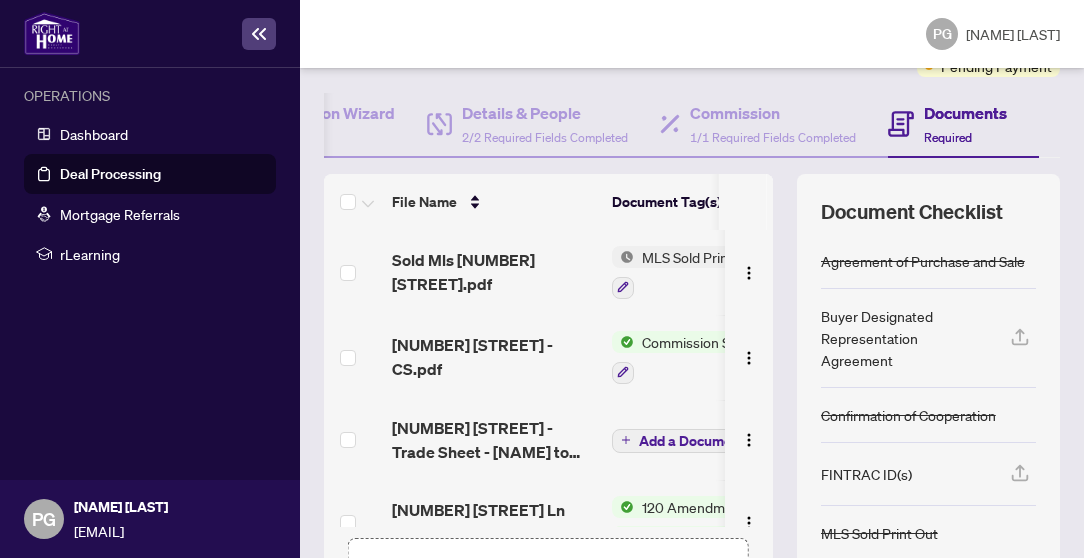 click on "Commission Statement Sent to Listing Brokerage" at bounding box center [752, 342] 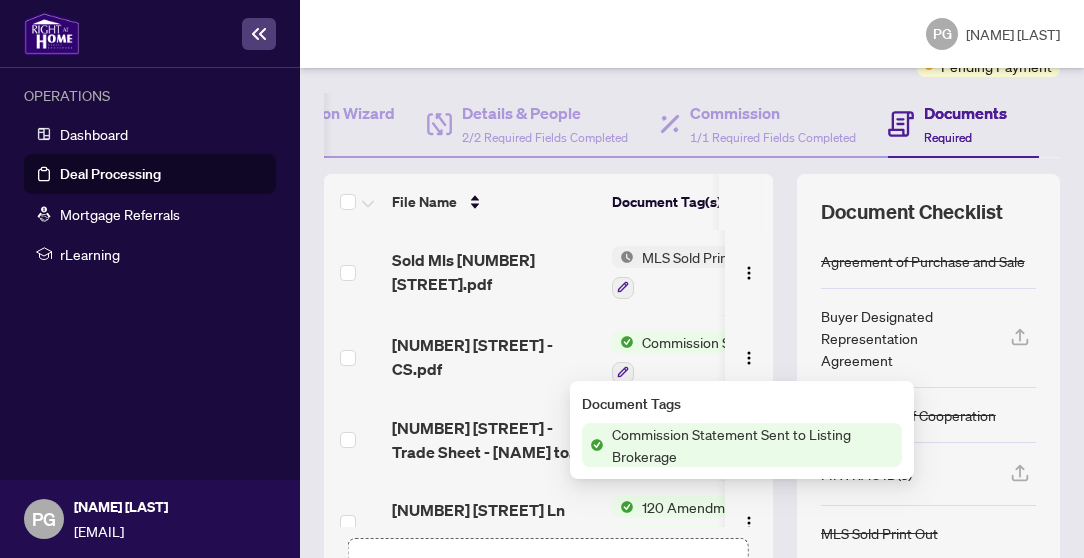 click on "File Name Document Tag(s) Upload Date Status             Sold Mls [NUMBER] [STREET].pdf MLS Sold Print Out Jul/10/2025 Pending Review [NUMBER] [STREET] - CS.pdf Commission Statement Sent to Listing Brokerage Jul/09/2025 Document Approved [NUMBER] [STREET] - Trade Sheet - [NAME] to Review.pdf Add a Document Tag Jul/09/2025 Pending Review [NUMBER] [STREET] Ln Amendment.pdf 120 Amendment to Agreement of Purchase and Sale Name Change Jul/09/2025 Document Approved [NUMBER] [STREET] APS  [NAME] Purchase.pdf Duplicate Jul/09/2025 Document Approved [NUMBER] [STREET] APS  [NAME] Purchase.pdf Agreement of Purchase and Sale Confirmation of Cooperation Jul/09/2025 Document Approved 1 [NUMBER] [STREET] APS  [NAME] Purchase.pdf Duplicate Jul/09/2025 Document Approved Drag & Drop or Upload Forms Supported files include   .PDF, .JPG, .JPEG, .PNG   under  25 MB Document Checklist Agreement of Purchase and Sale Buyer Designated Representation Agreement Confirmation of Cooperation FINTRAC ID(s) MLS Sold Print Out Trade Sheet" at bounding box center (692, 399) 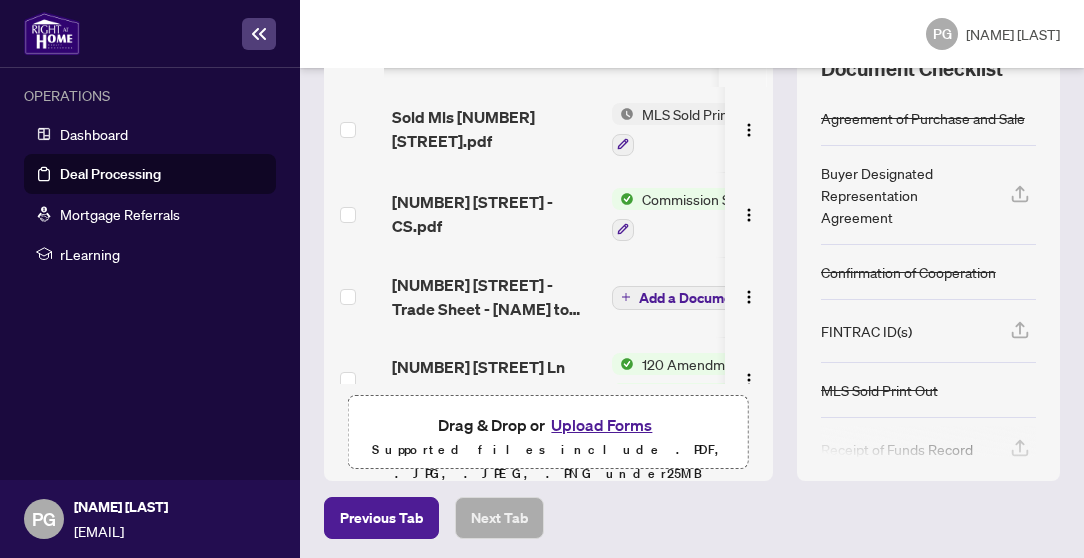 scroll, scrollTop: 0, scrollLeft: 0, axis: both 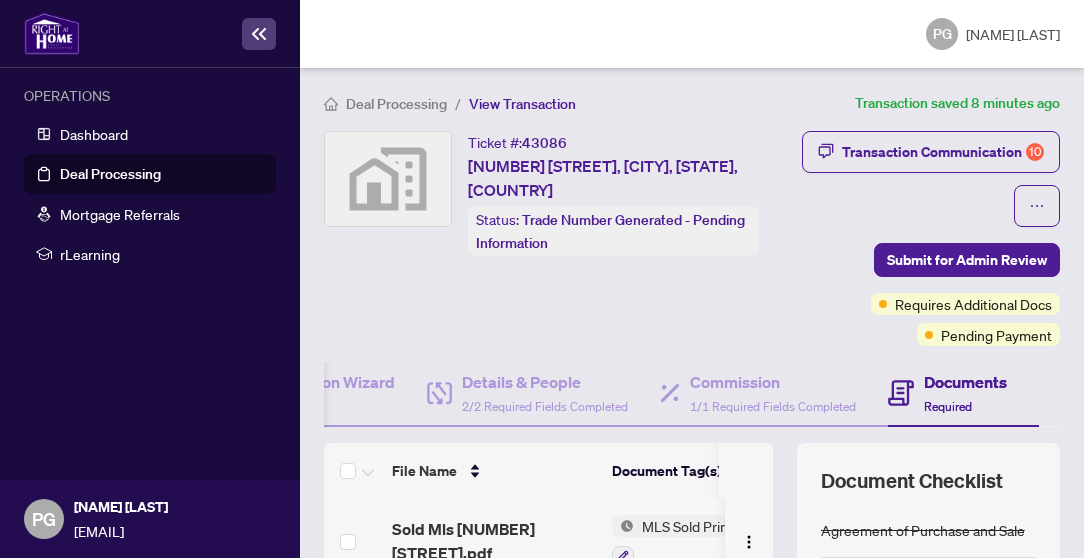 click on "Documents" at bounding box center [965, 382] 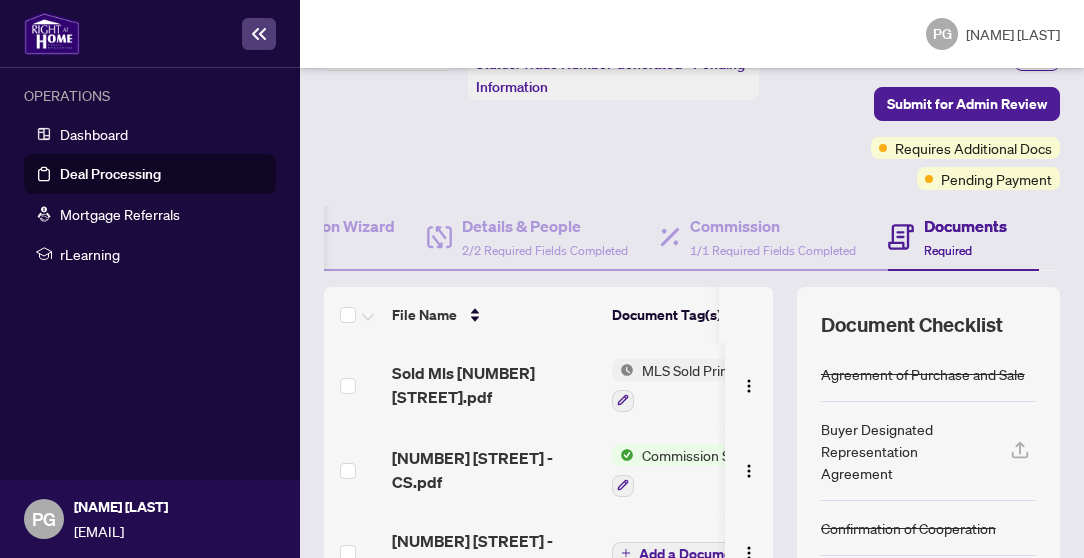 scroll, scrollTop: 158, scrollLeft: 0, axis: vertical 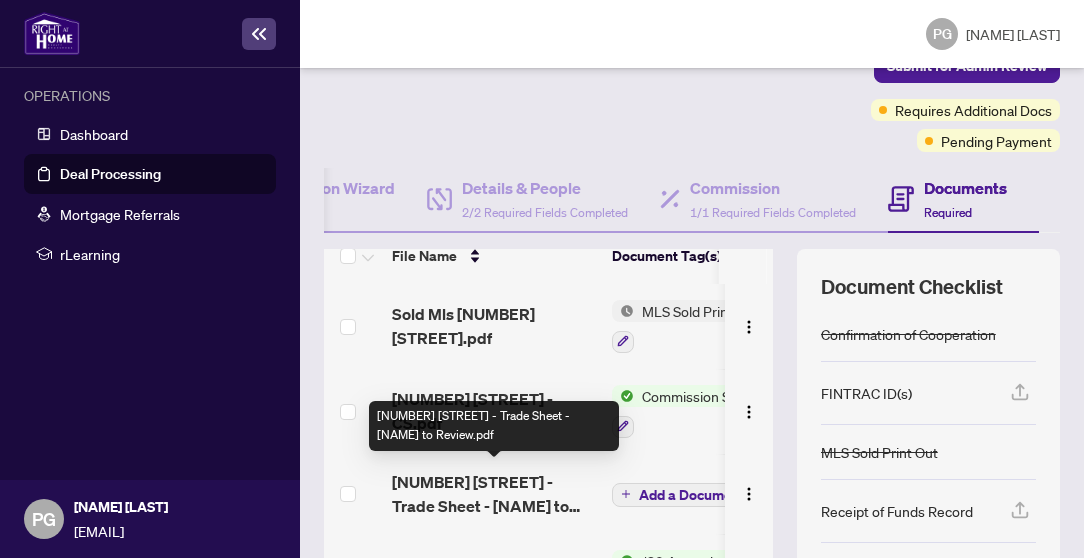 click on "1532 Virtue Lane - Trade Sheet - [FIRST] to Review.pdf" at bounding box center [494, 494] 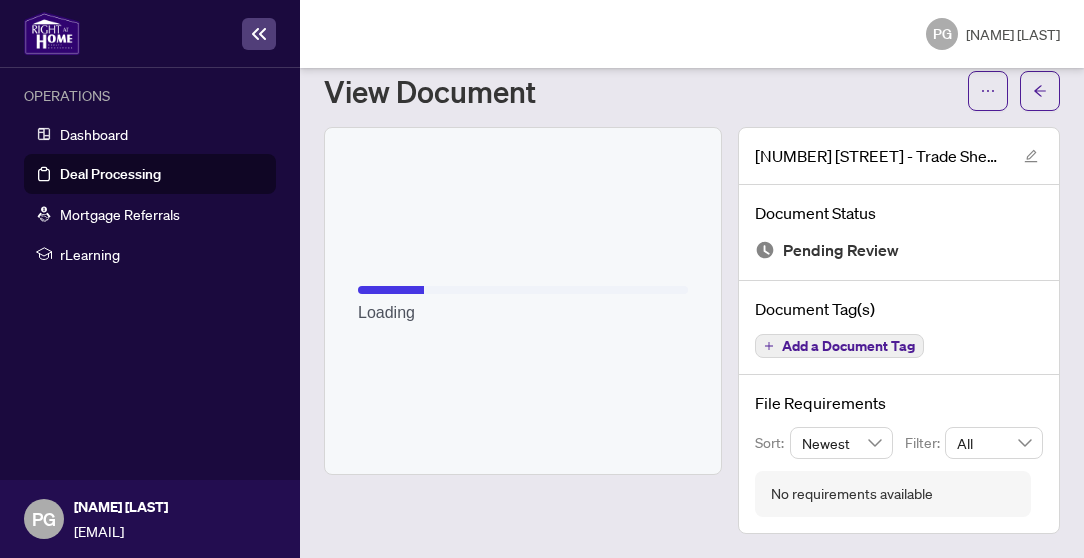 scroll, scrollTop: 57, scrollLeft: 0, axis: vertical 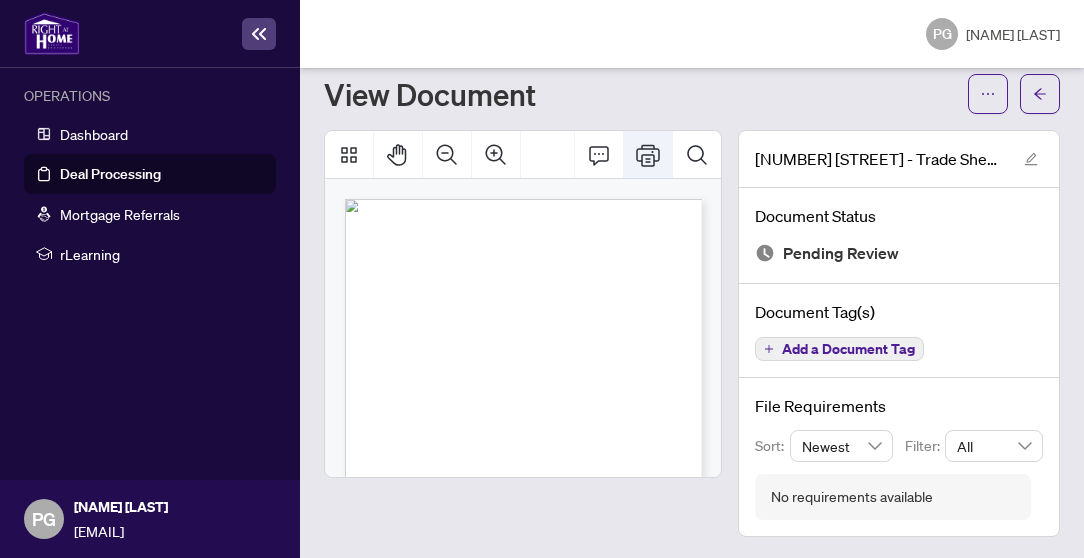 click 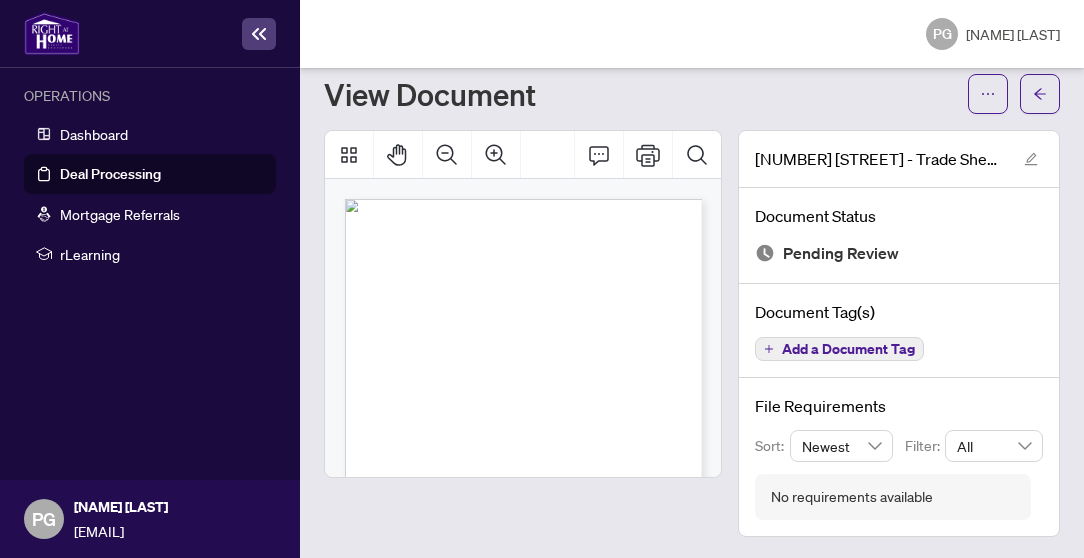 scroll, scrollTop: 57, scrollLeft: 0, axis: vertical 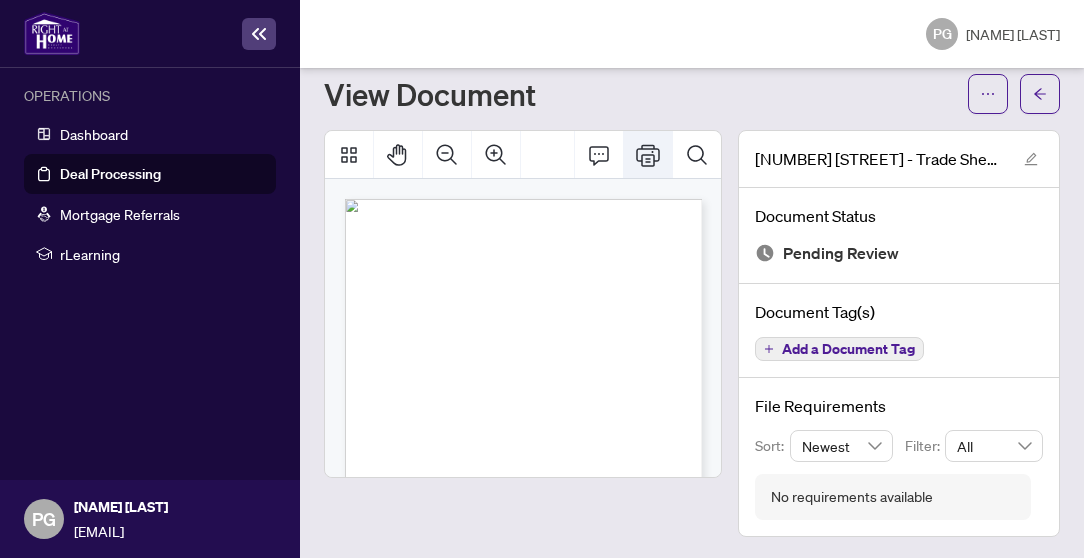 click 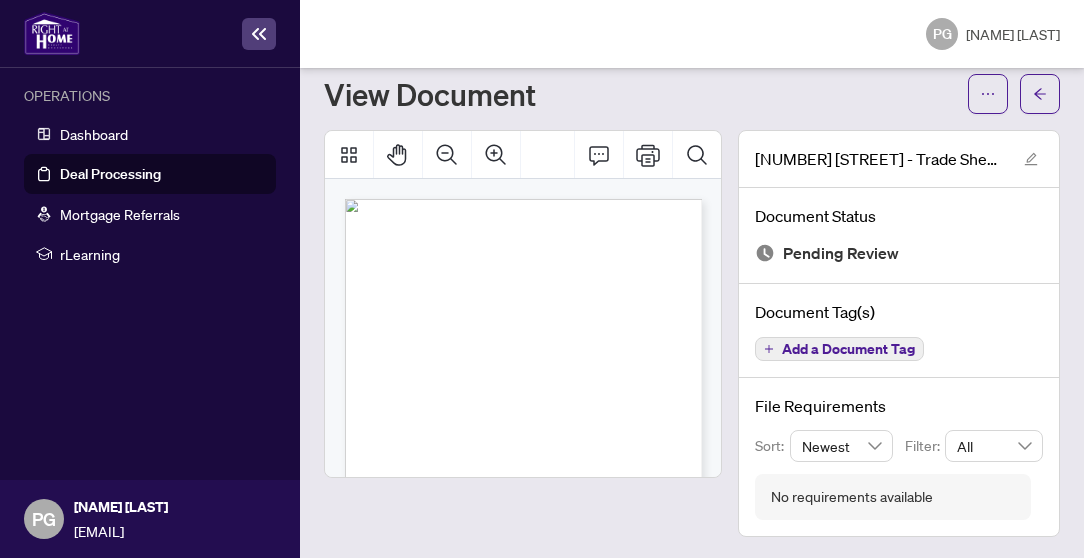 scroll, scrollTop: 57, scrollLeft: 0, axis: vertical 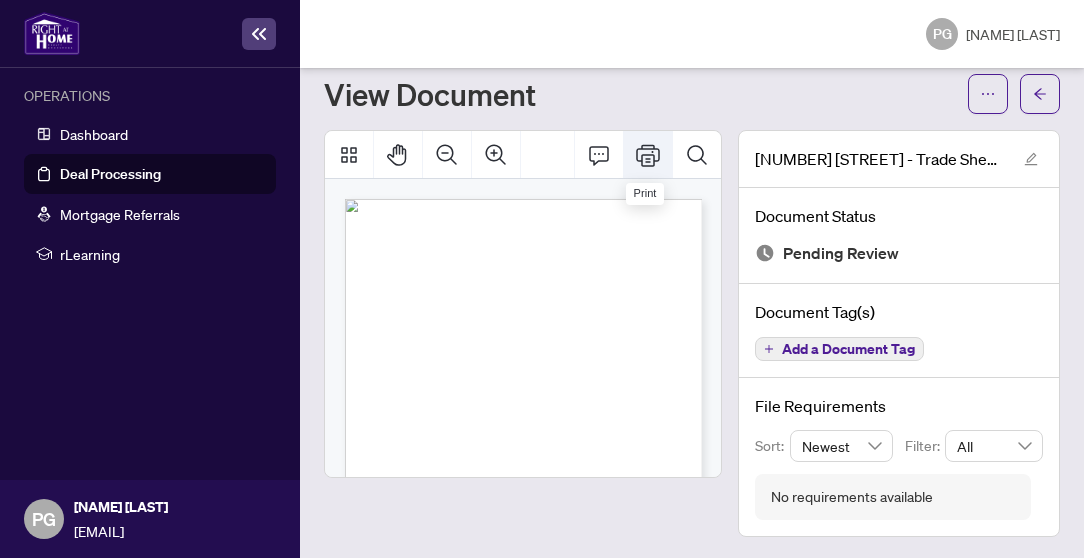 click 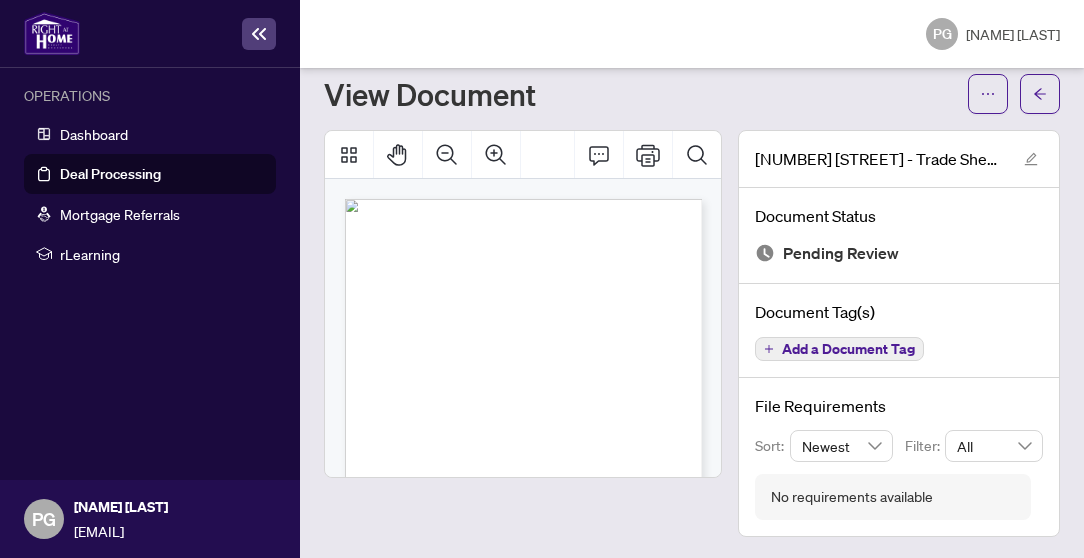 scroll, scrollTop: 57, scrollLeft: 0, axis: vertical 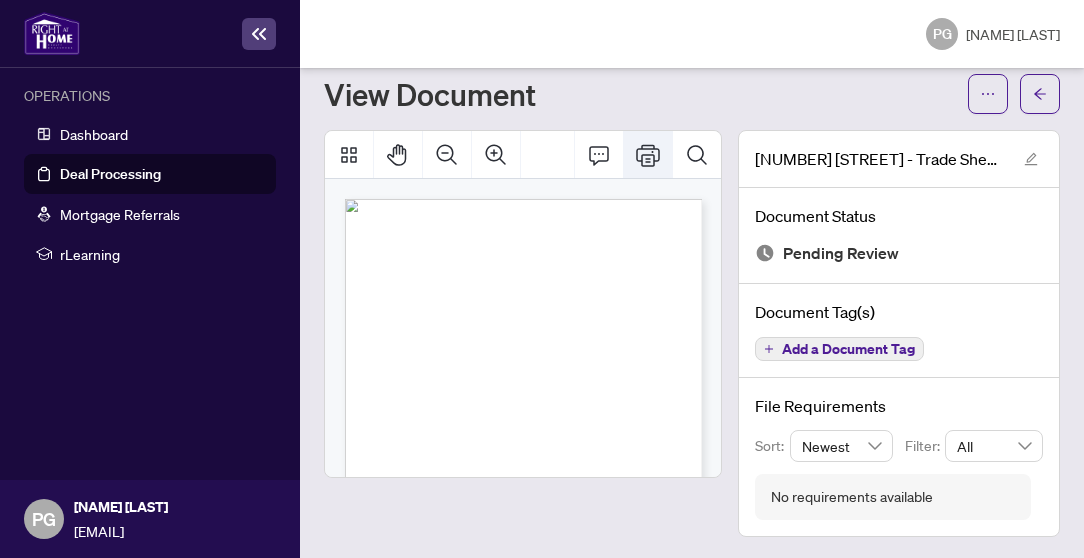 click 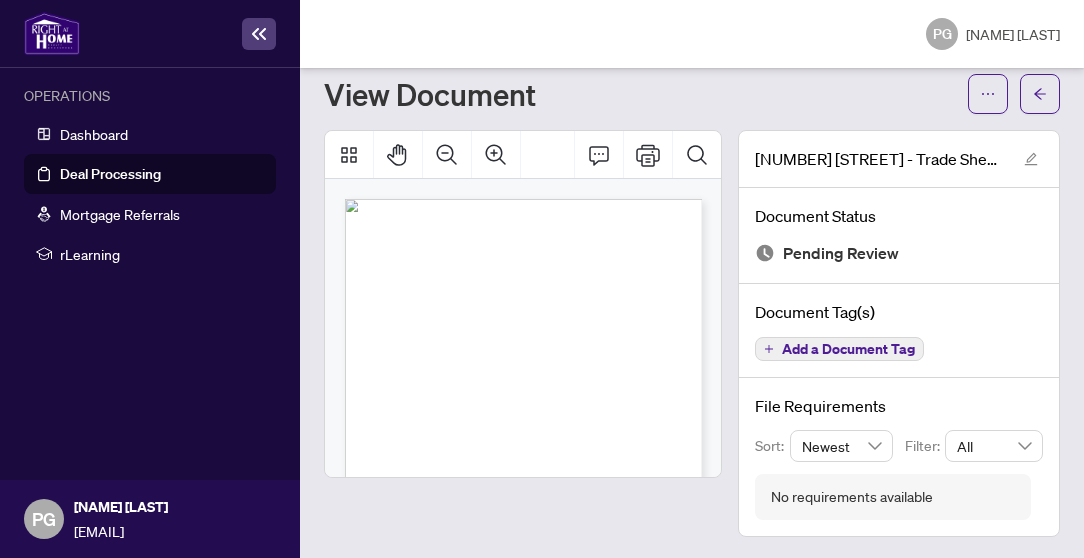 scroll, scrollTop: 57, scrollLeft: 0, axis: vertical 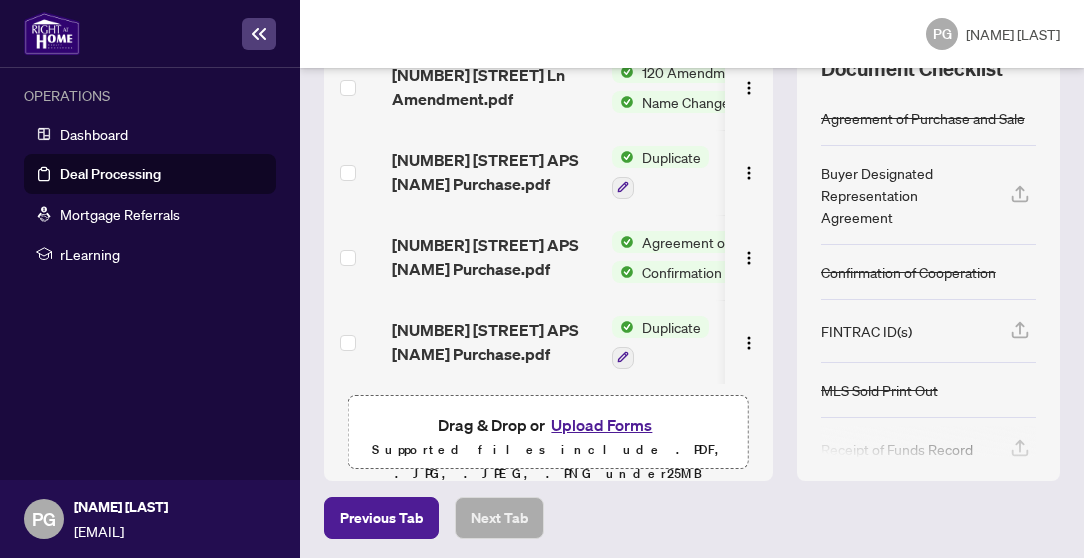 click on "Upload Forms" at bounding box center [601, 425] 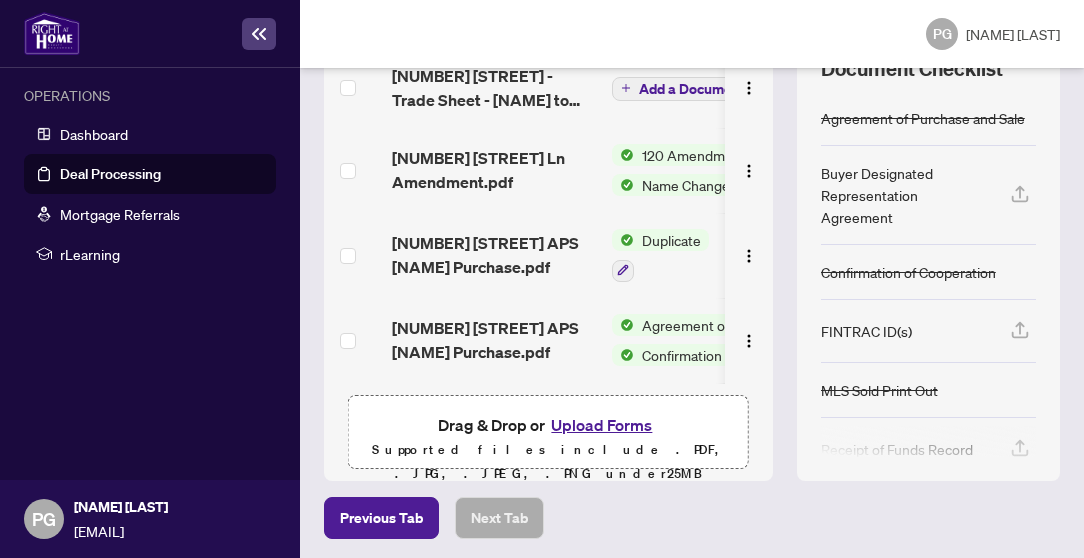 scroll, scrollTop: 372, scrollLeft: 0, axis: vertical 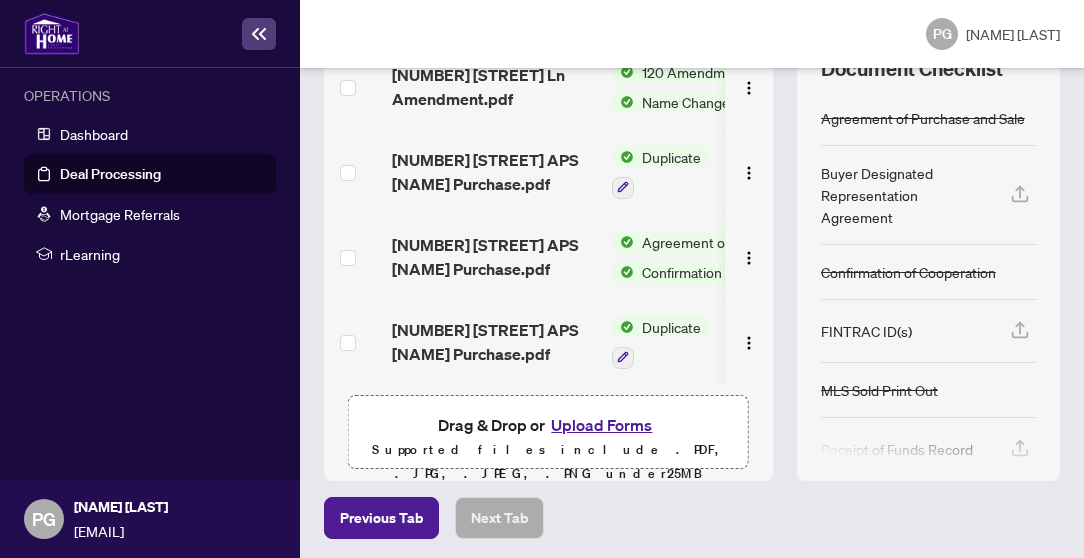 click on "Upload Forms" at bounding box center (601, 425) 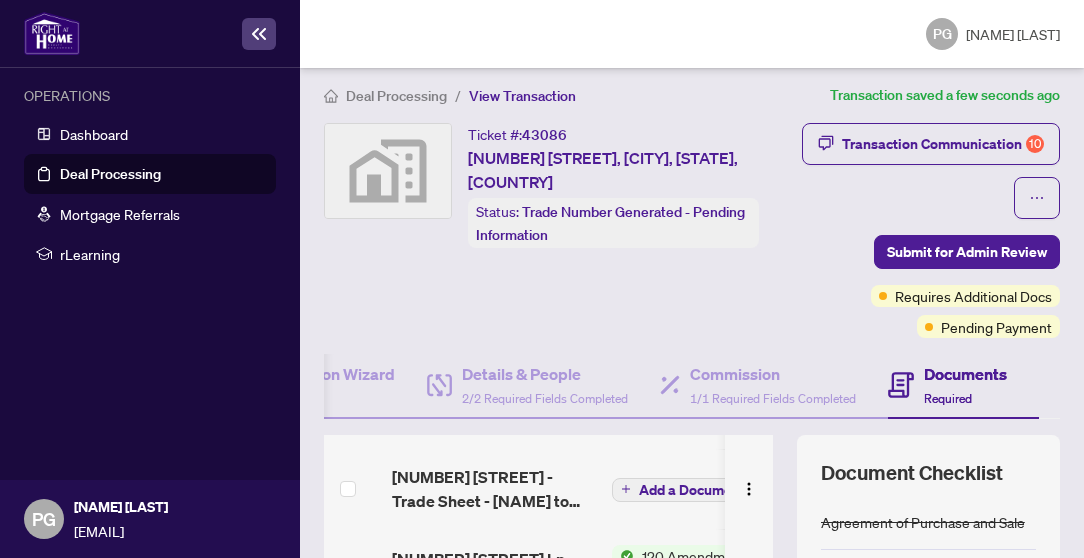 scroll, scrollTop: 0, scrollLeft: 0, axis: both 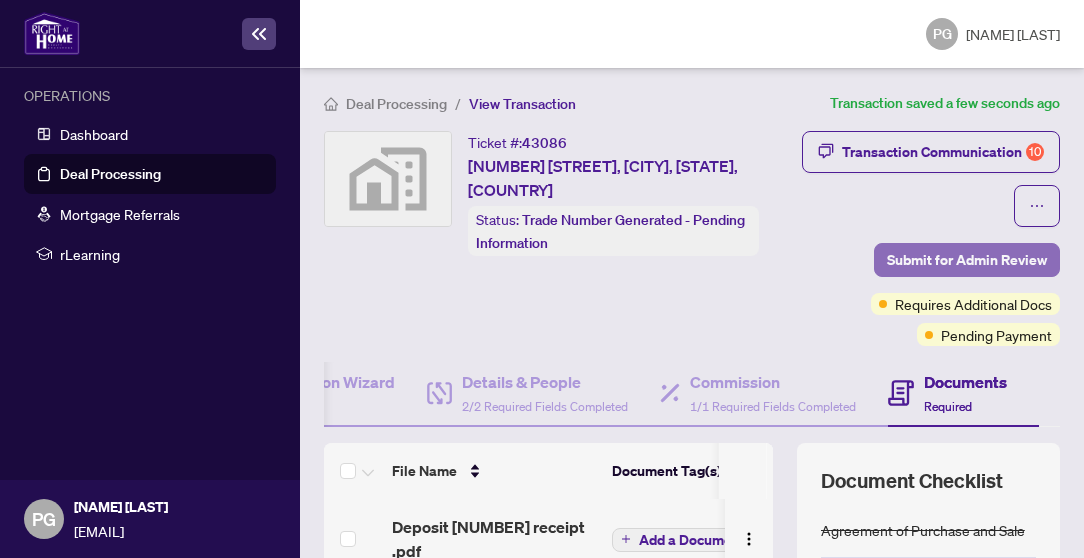 click on "Submit for Admin Review" at bounding box center (967, 260) 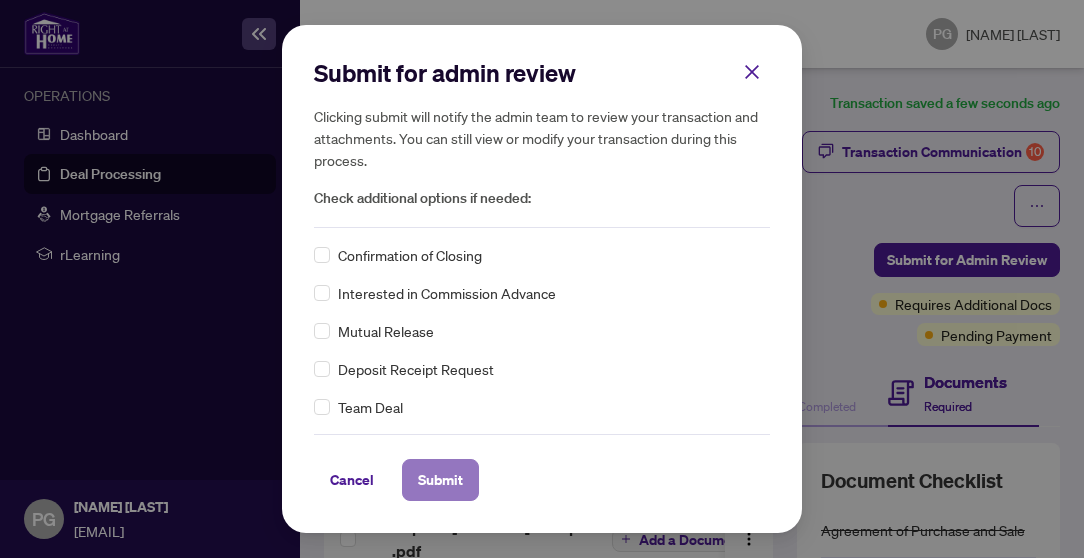 click on "Submit" at bounding box center (440, 480) 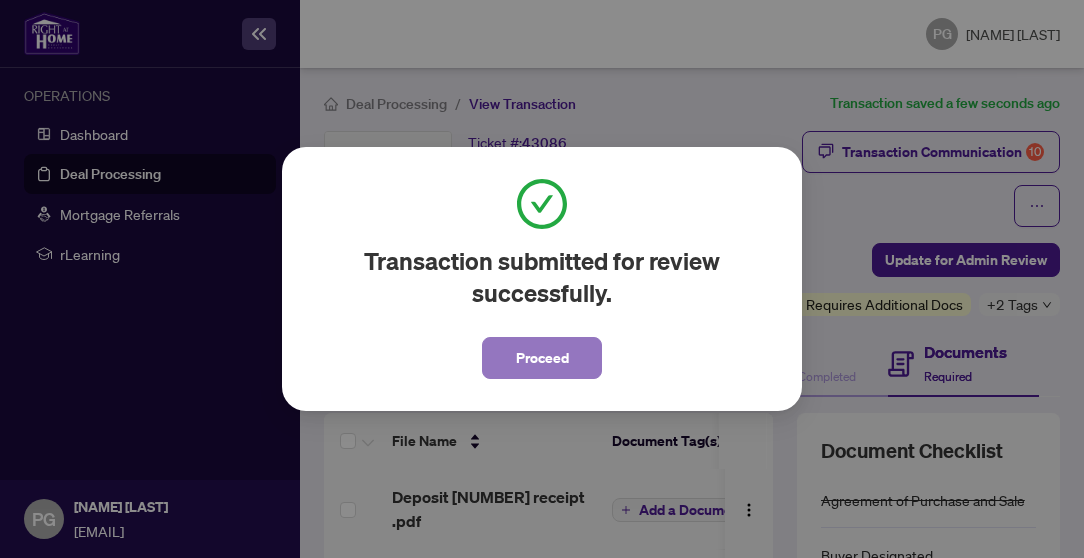 click on "Proceed" at bounding box center (542, 358) 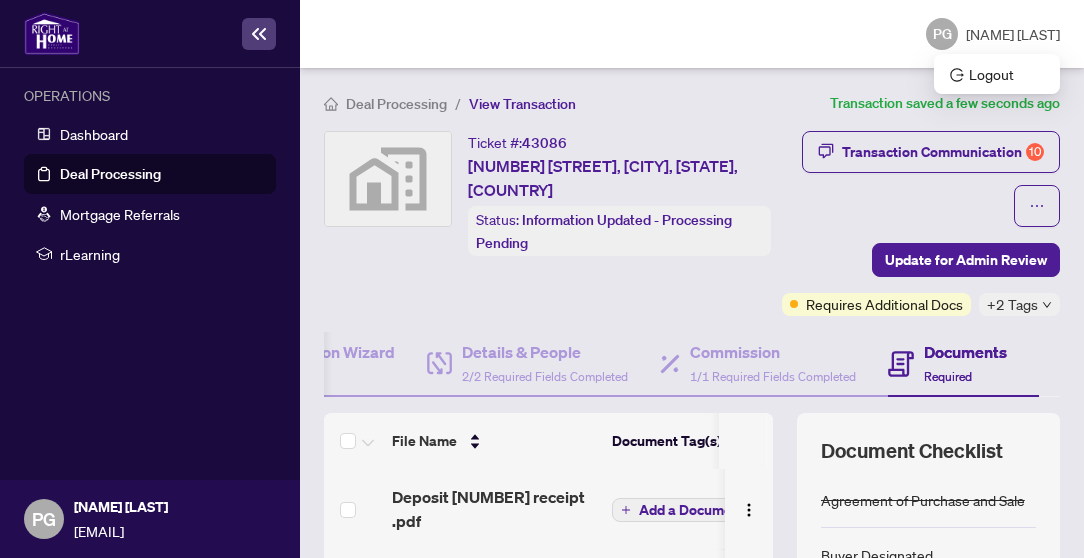 click on "[FIRST] [LAST]" at bounding box center [1013, 34] 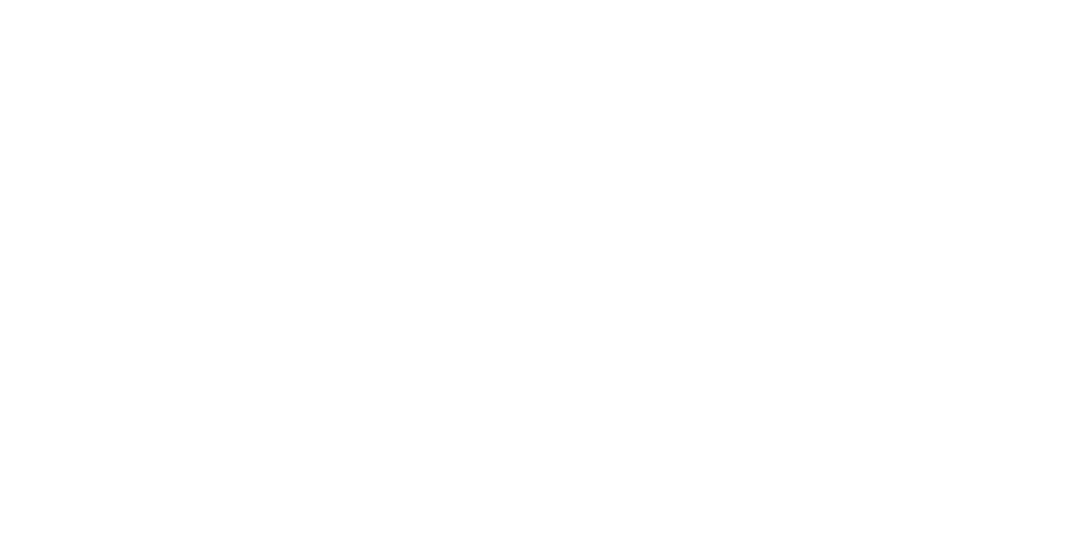 scroll, scrollTop: 0, scrollLeft: 0, axis: both 